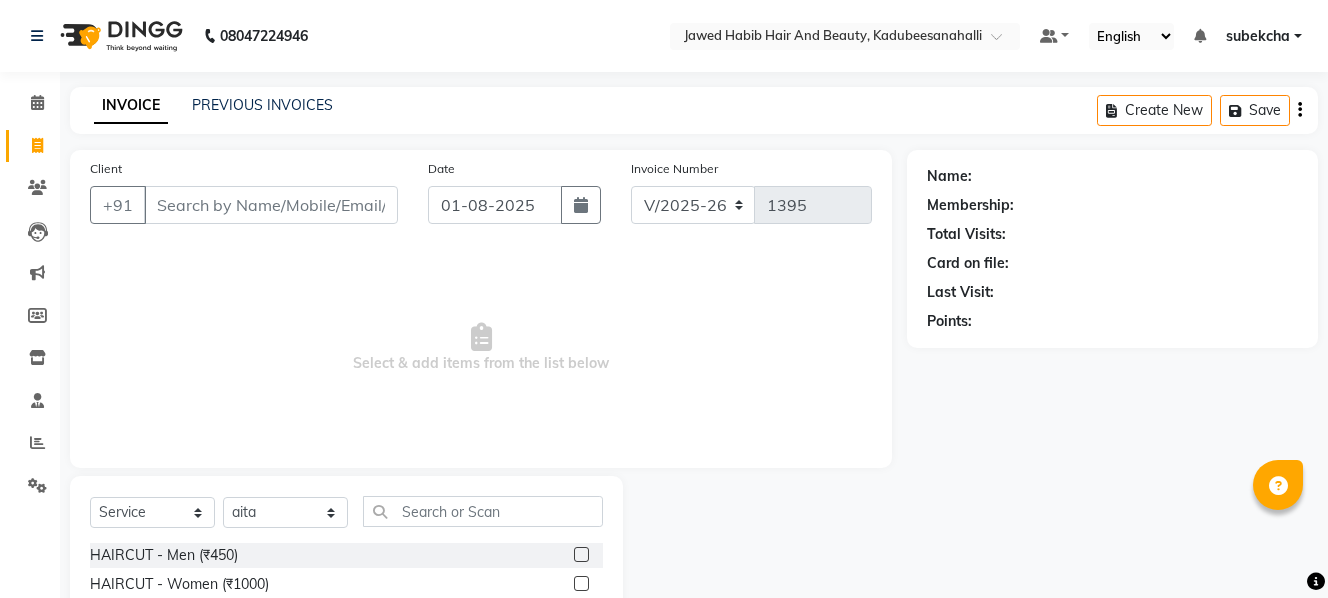 select on "7013" 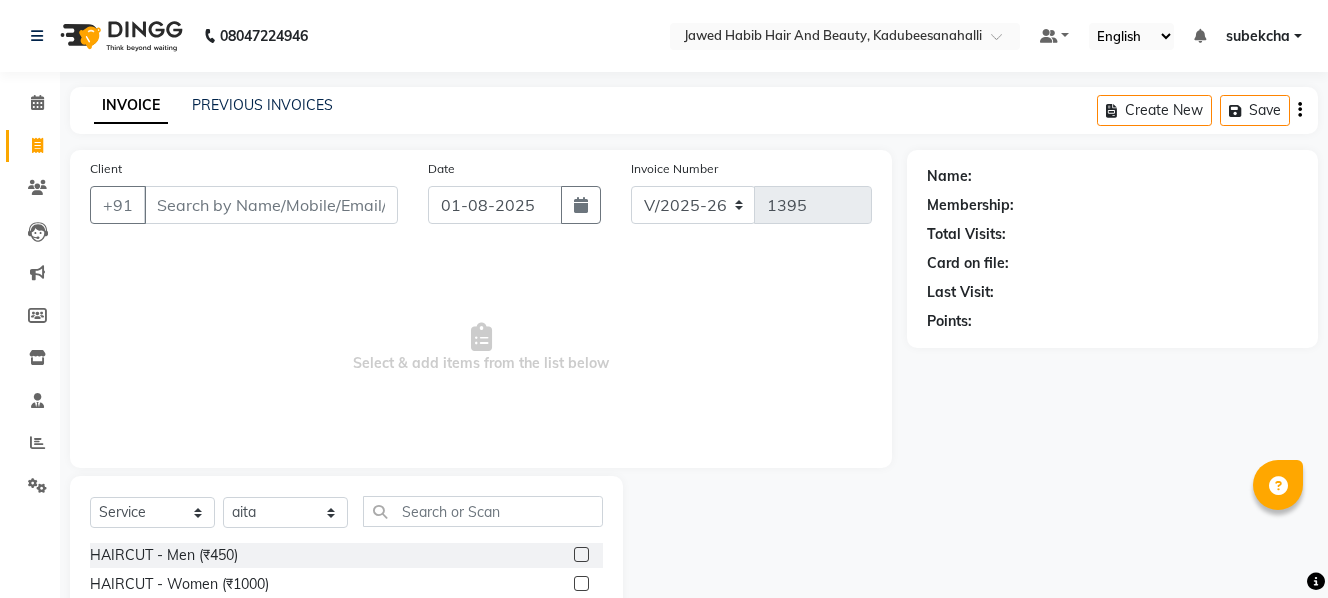 scroll, scrollTop: 3, scrollLeft: 0, axis: vertical 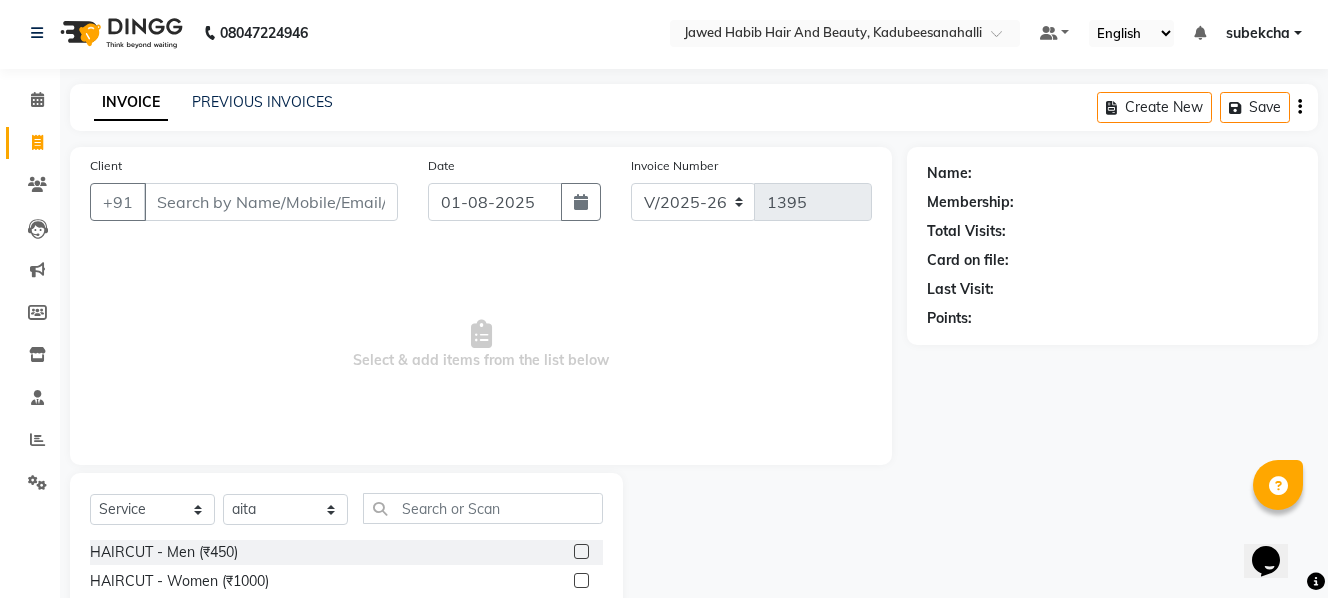 click 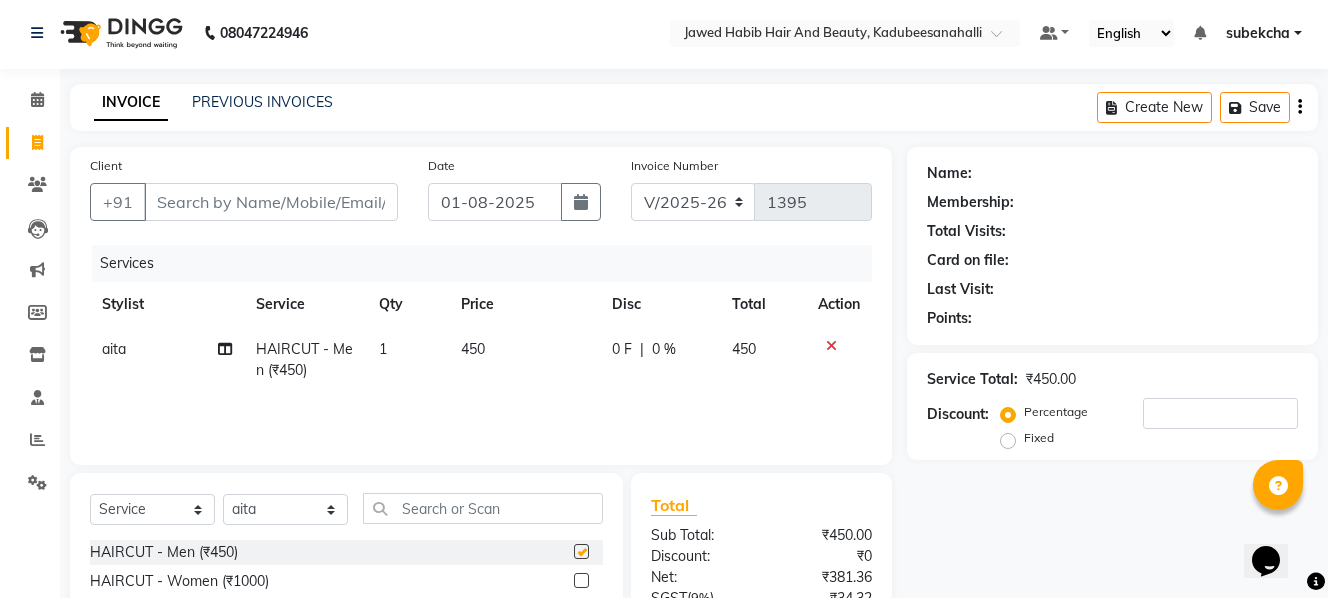 checkbox on "false" 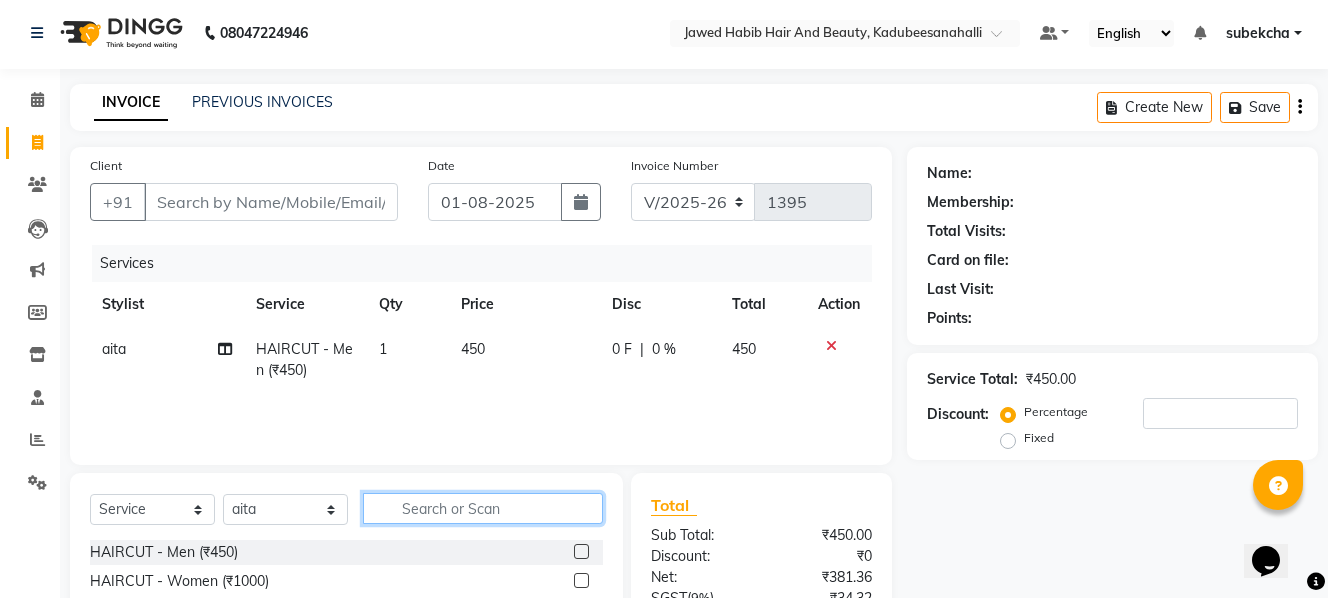 click 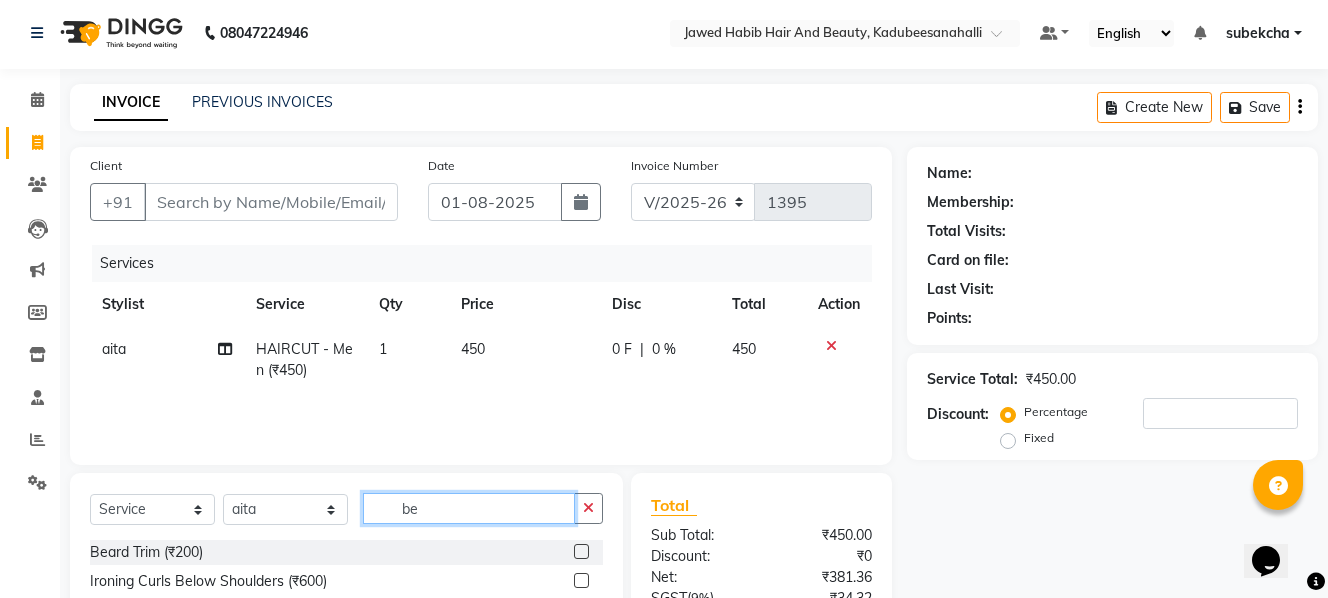 type on "be" 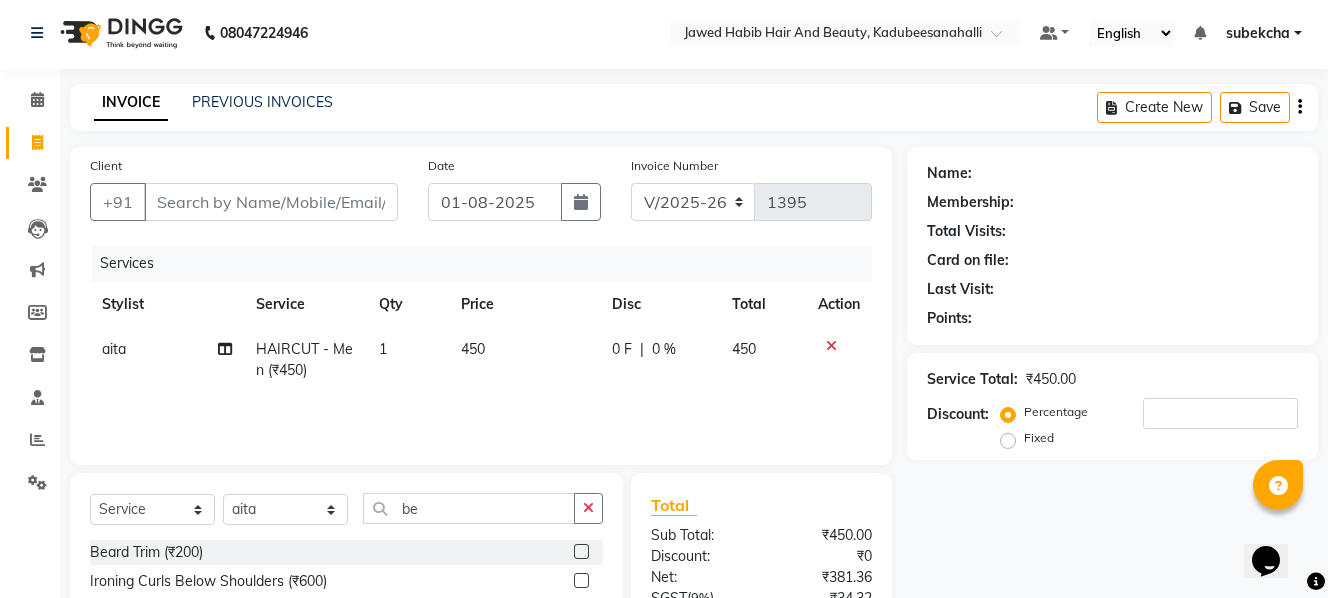 click 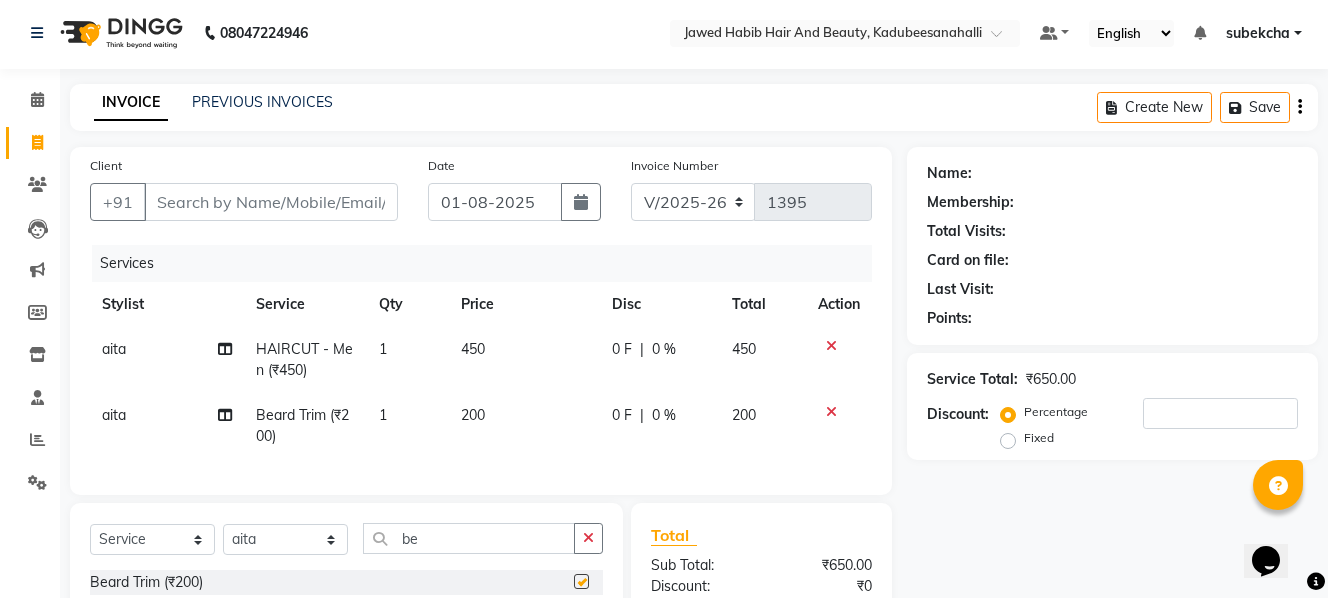 checkbox on "false" 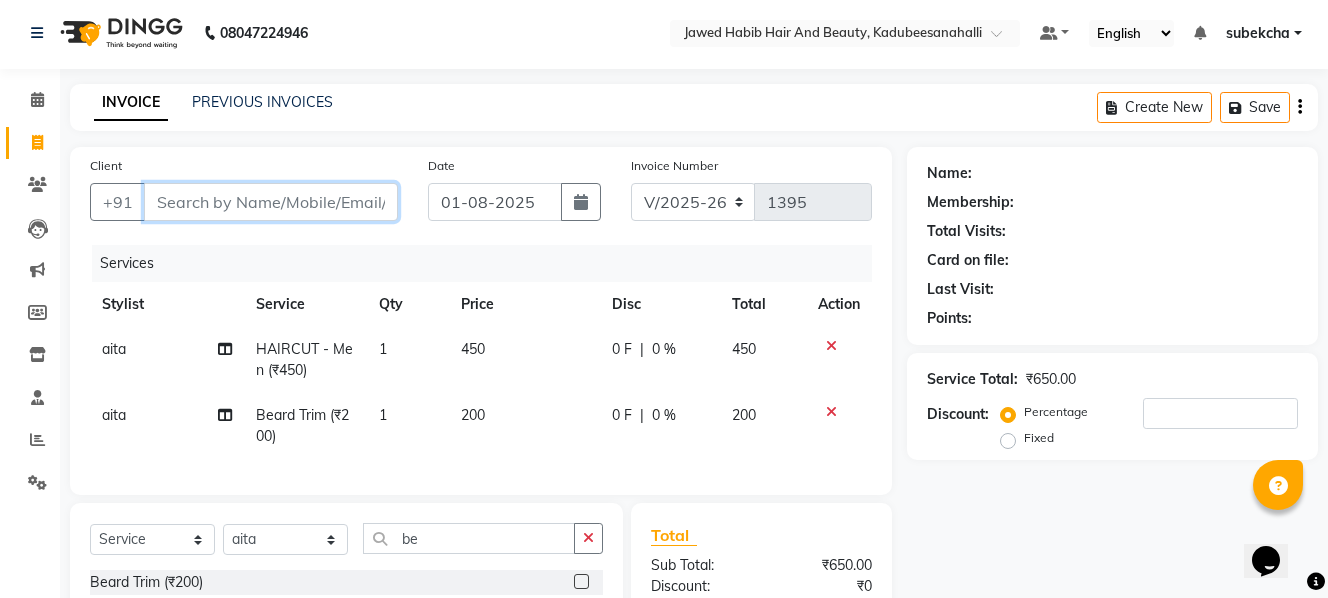 click on "Client" at bounding box center (271, 202) 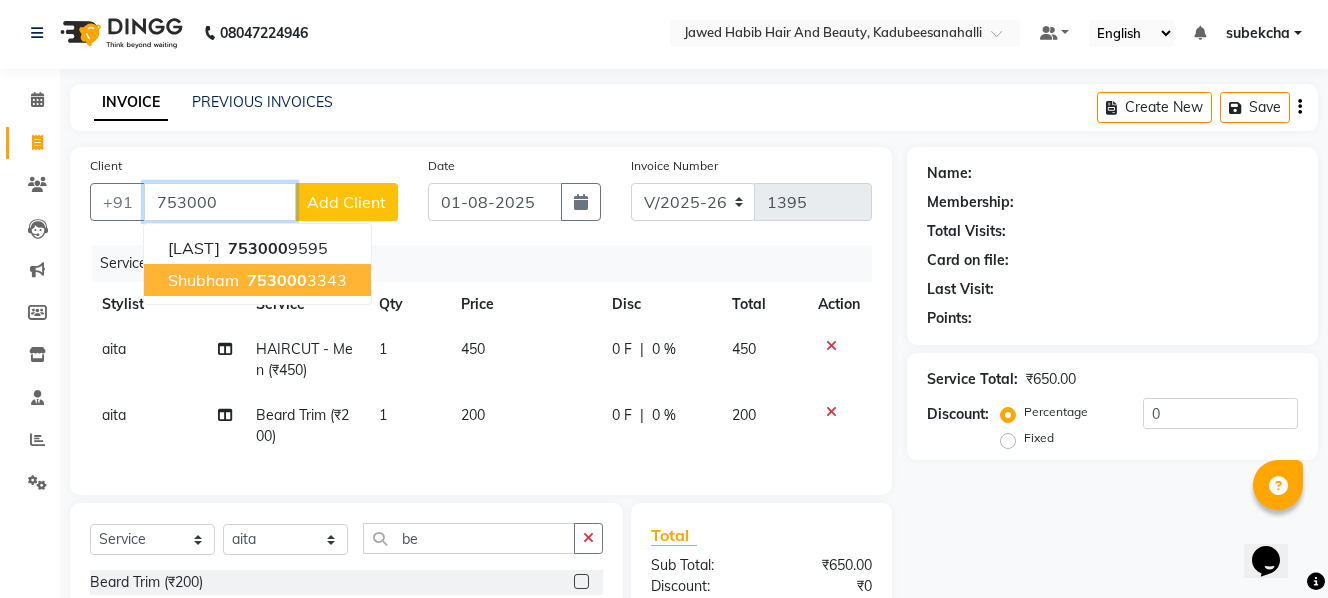 click on "shubham" at bounding box center [203, 280] 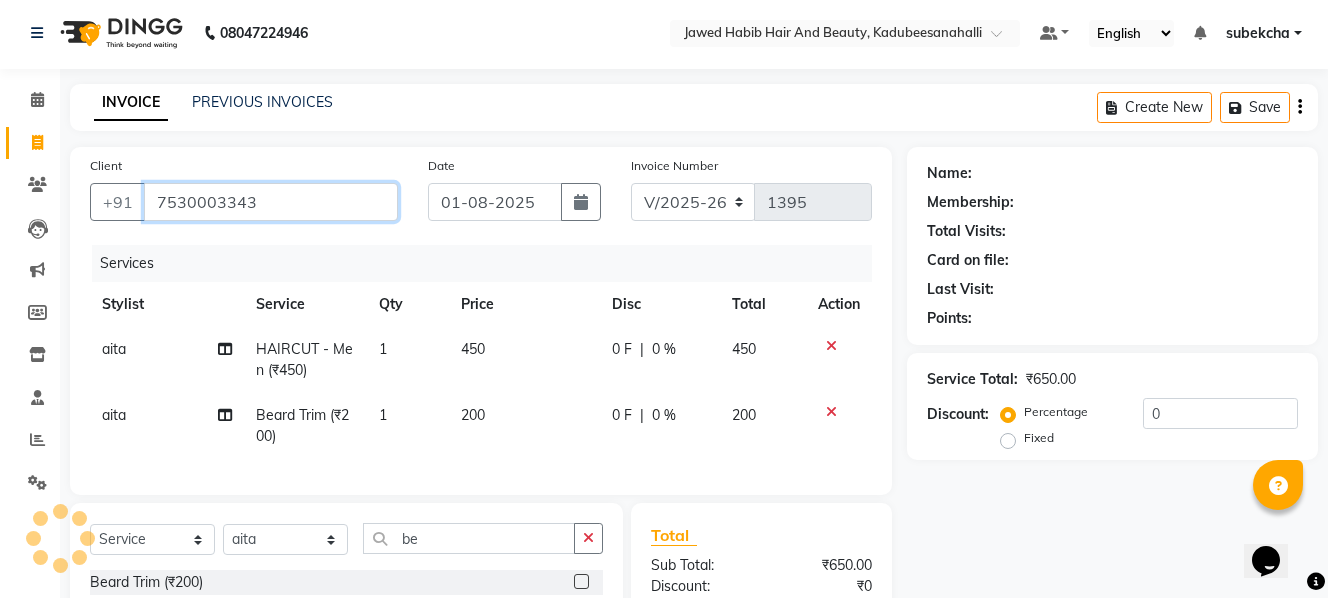 type on "7530003343" 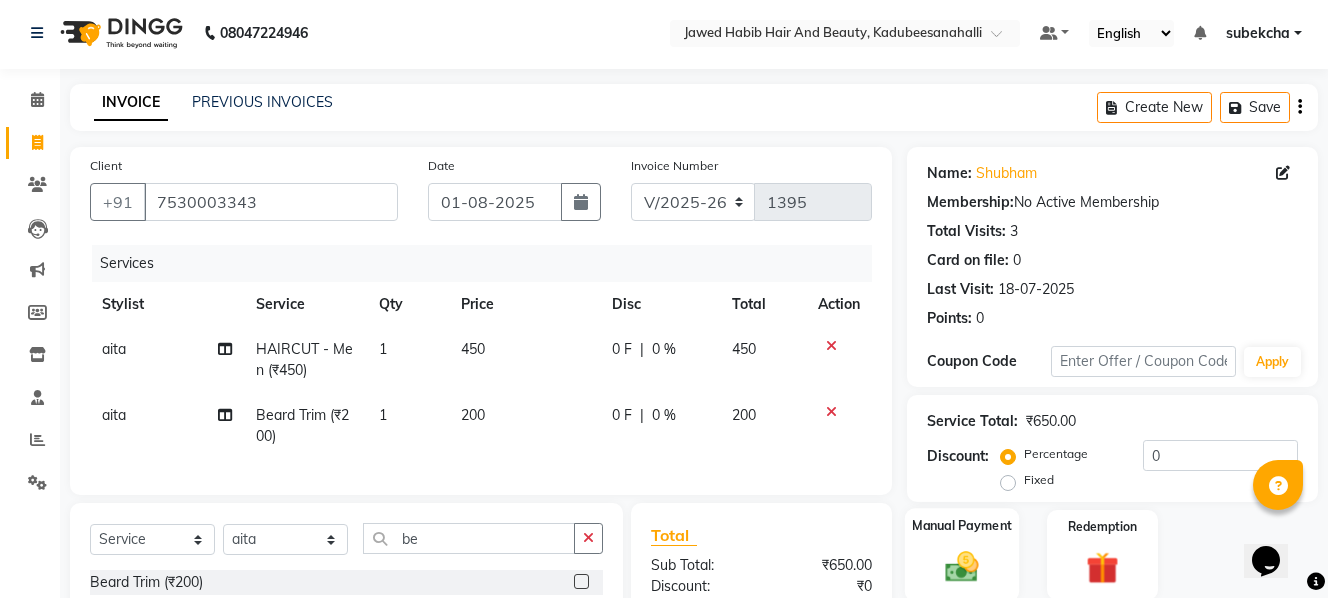 click 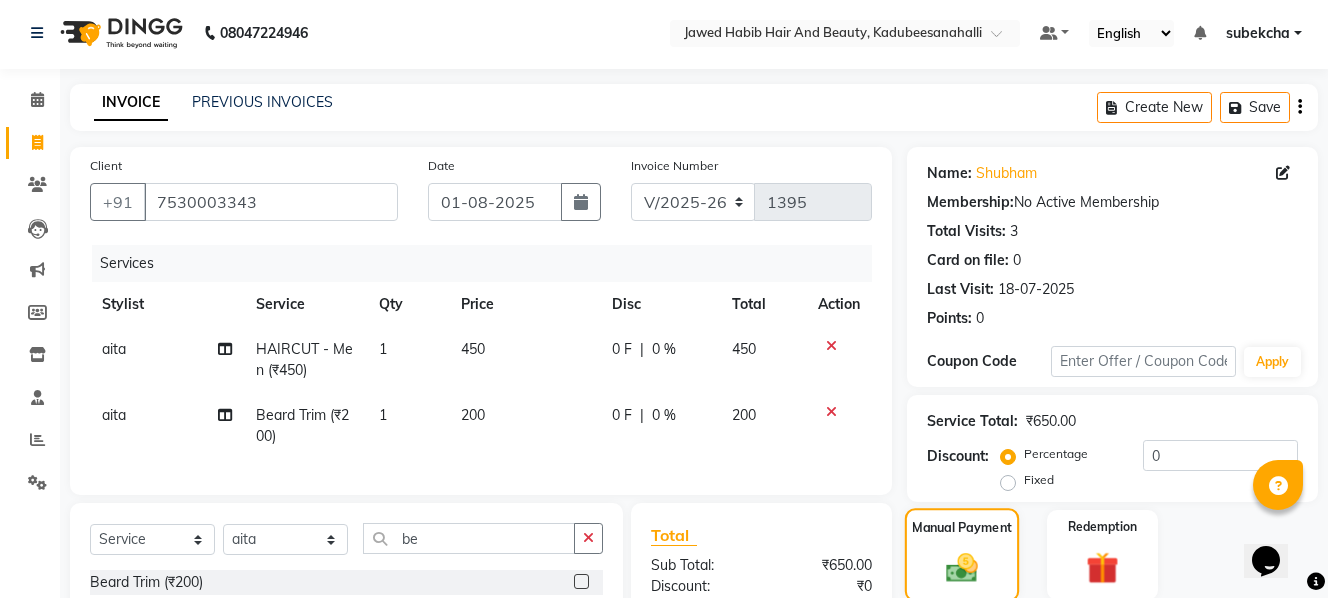 click on "Manual Payment" 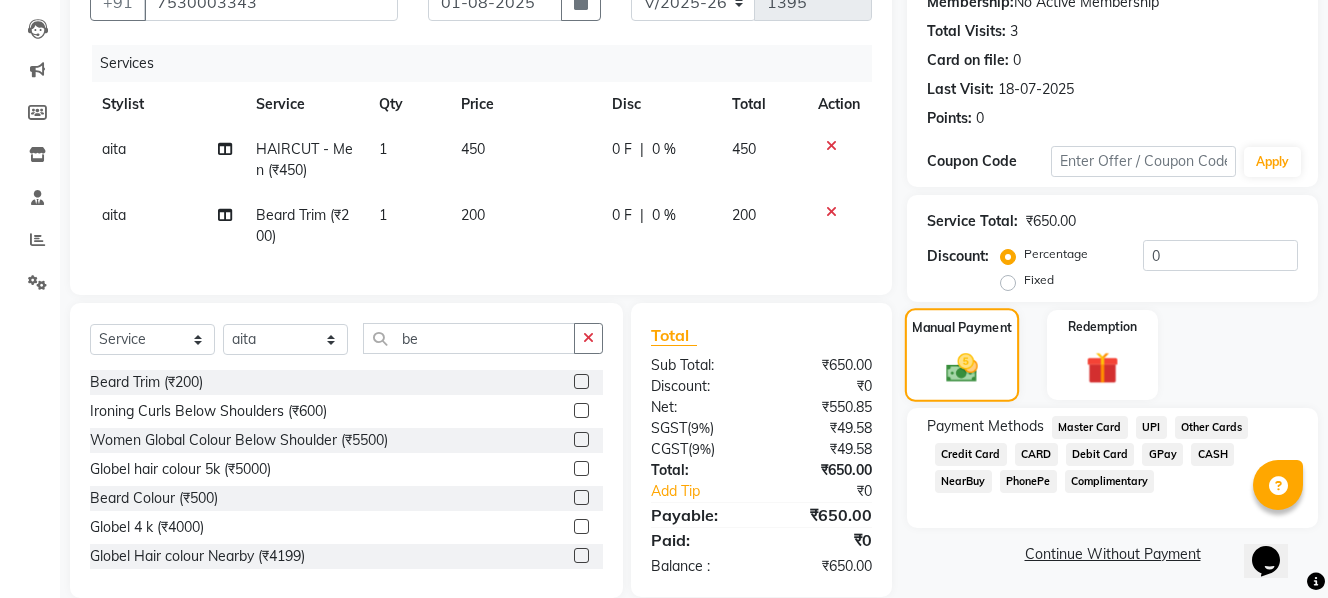 scroll, scrollTop: 248, scrollLeft: 0, axis: vertical 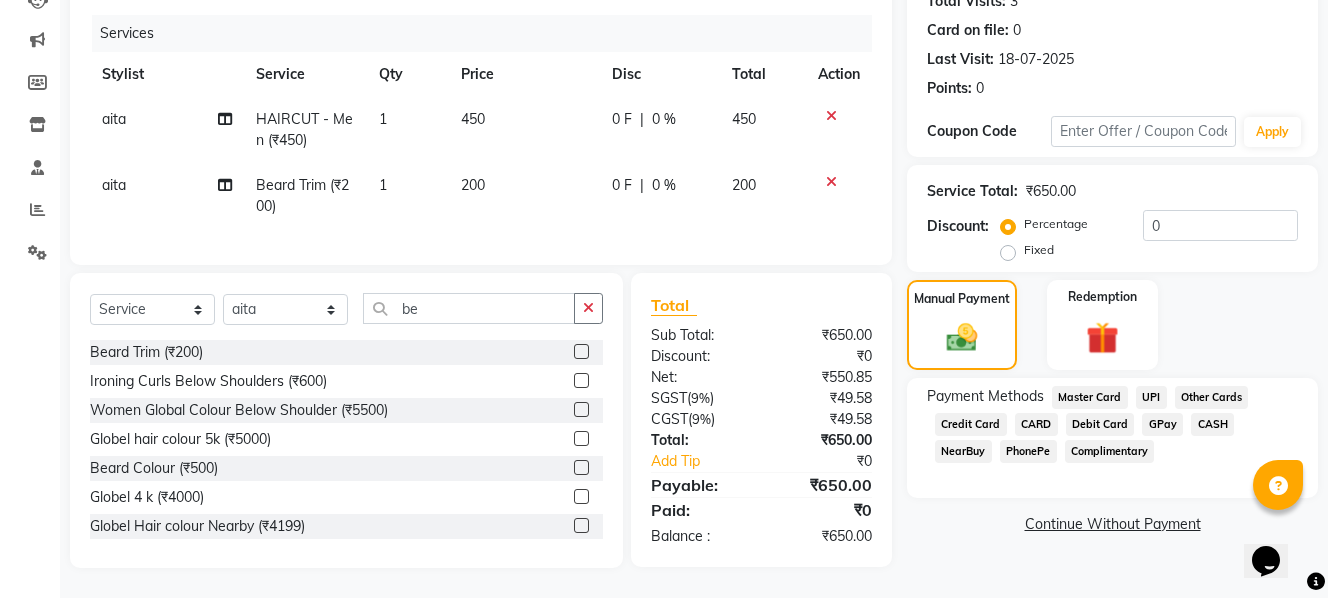 click on "GPay" 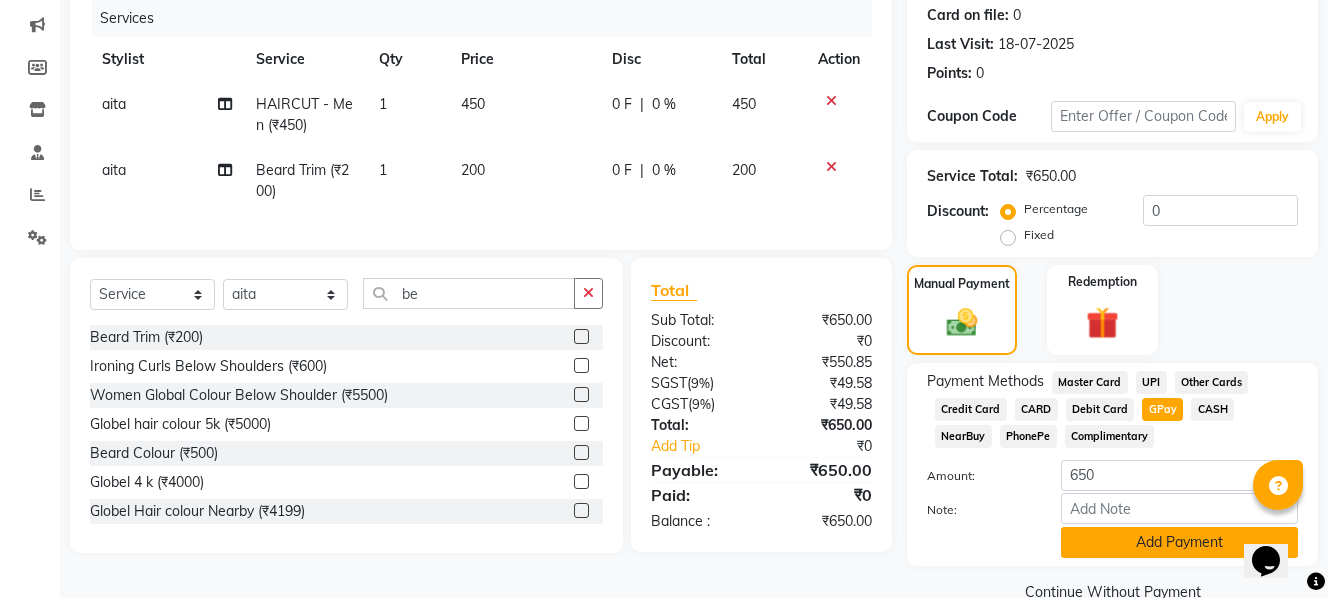 click on "Add Payment" 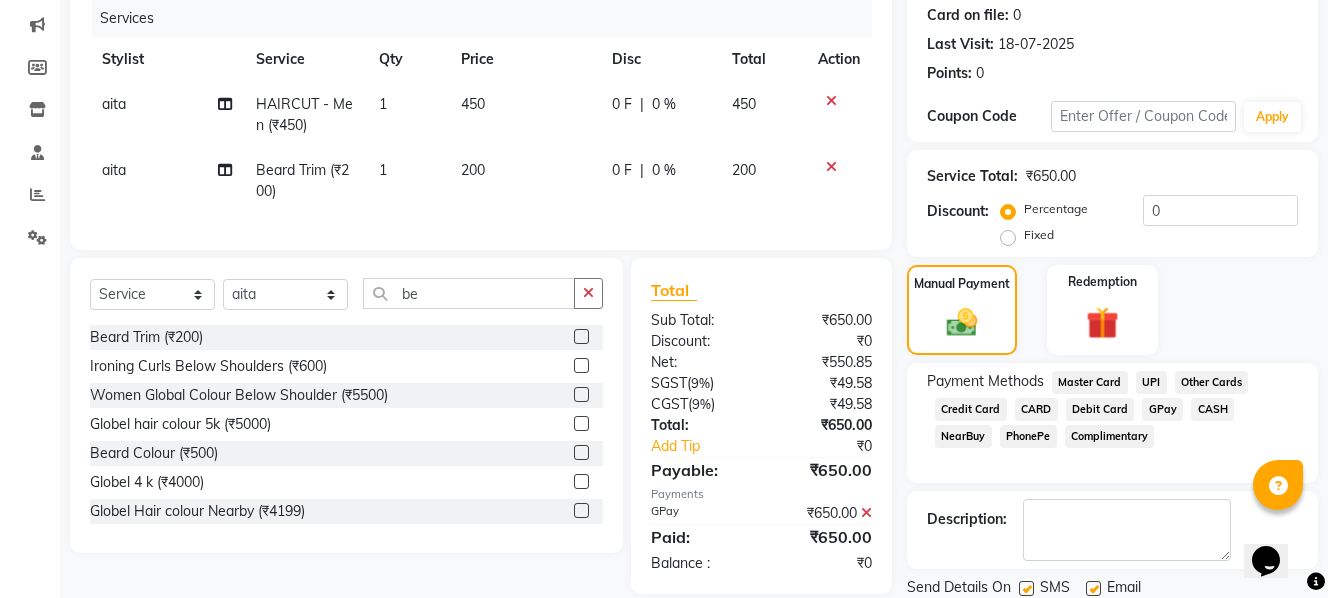 scroll, scrollTop: 317, scrollLeft: 0, axis: vertical 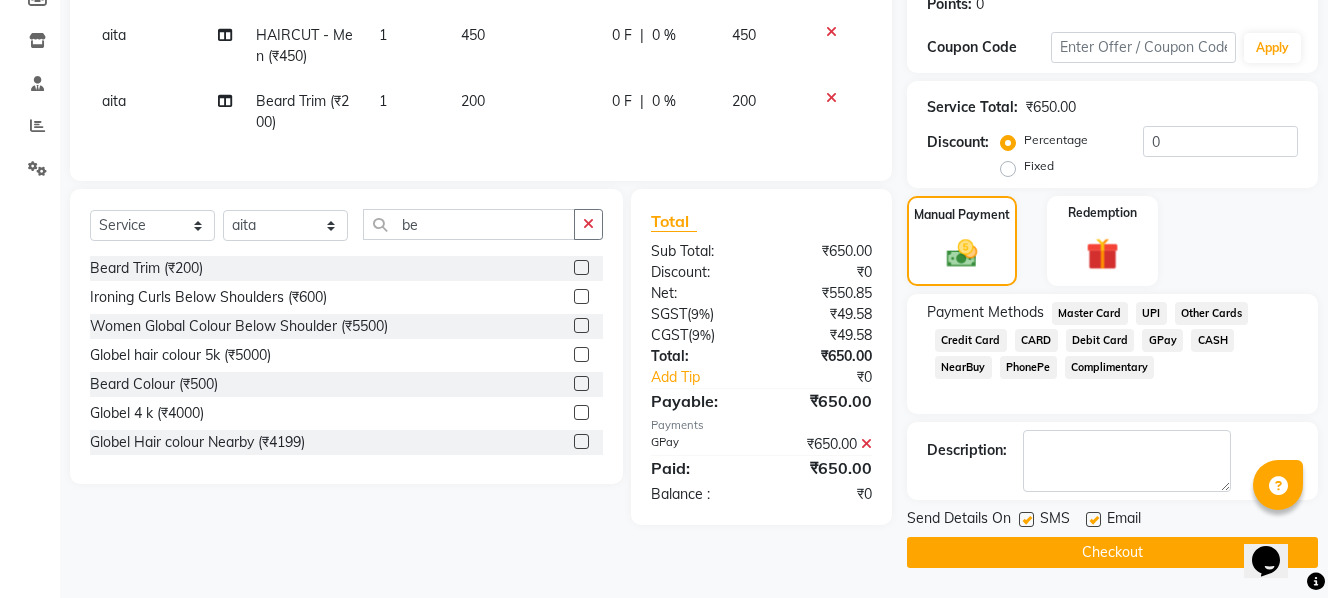 click on "200" 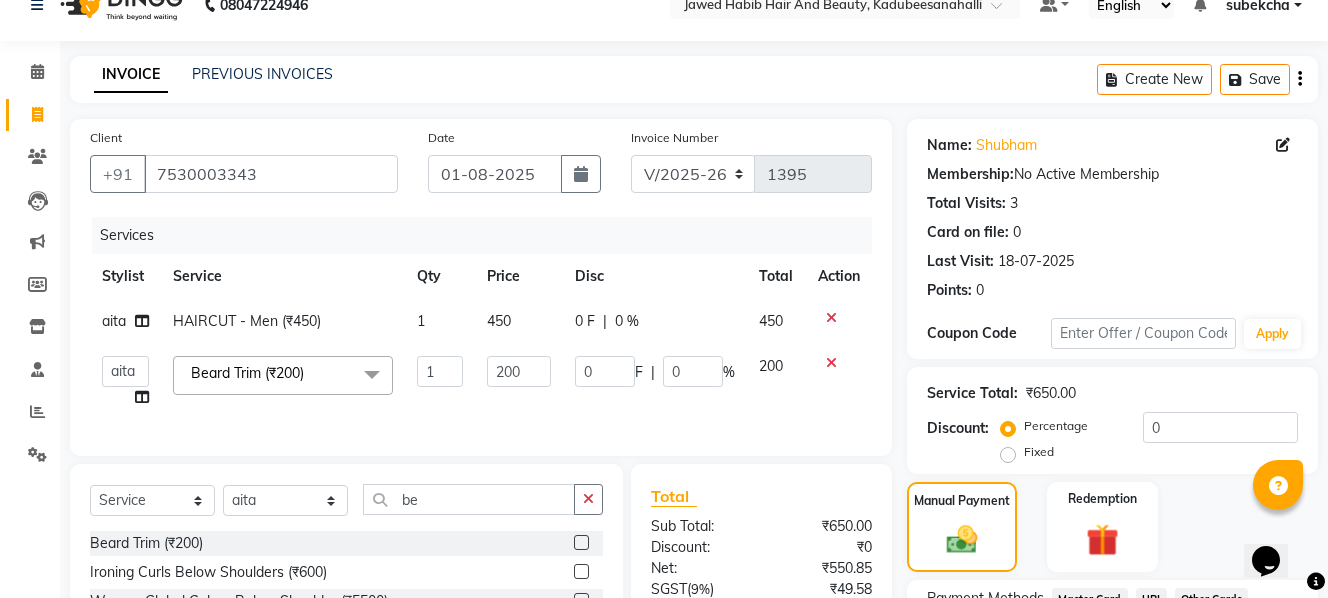 scroll, scrollTop: 0, scrollLeft: 0, axis: both 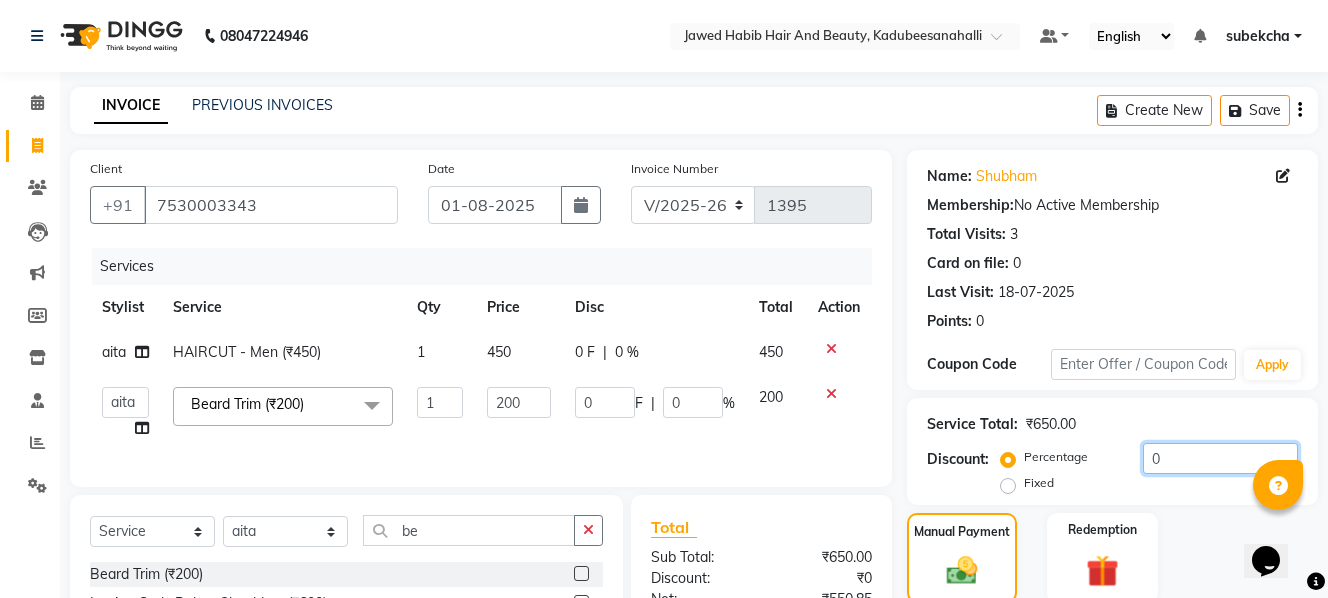 click on "0" 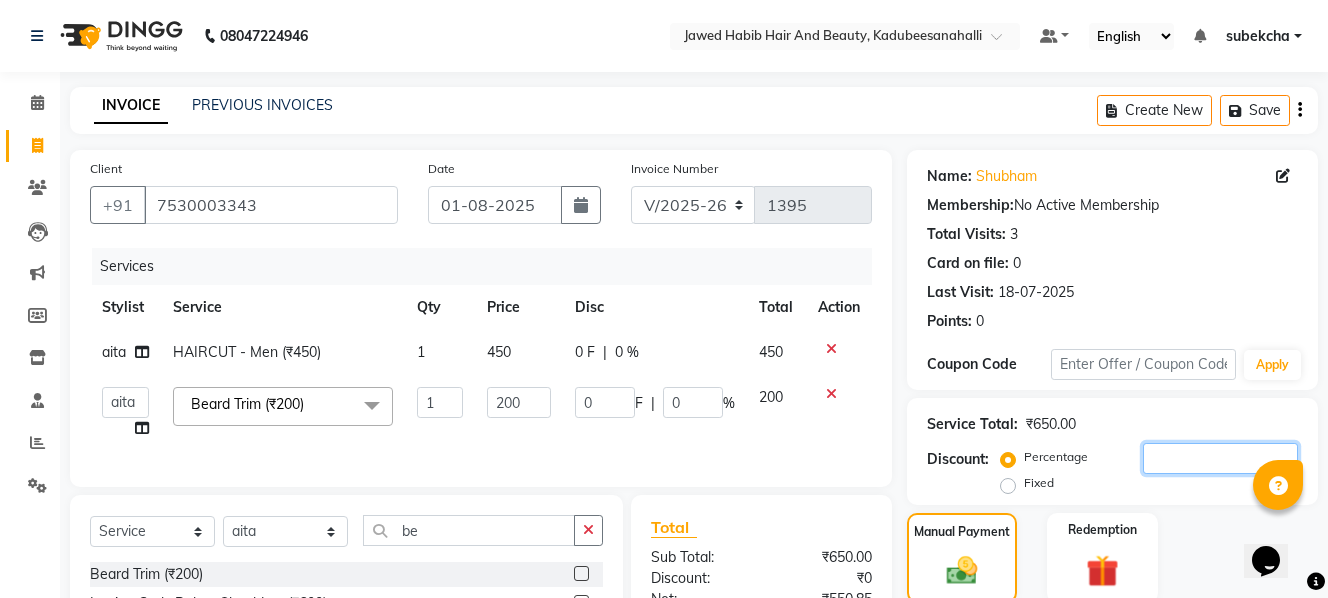 type on "1" 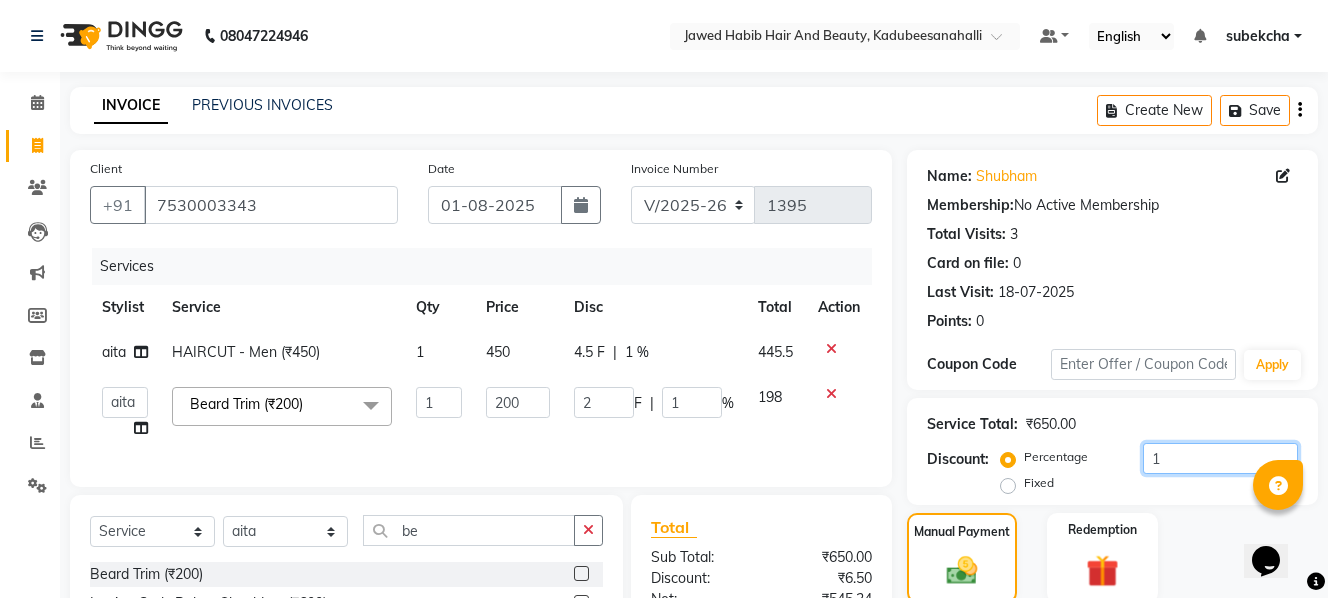 type on "10" 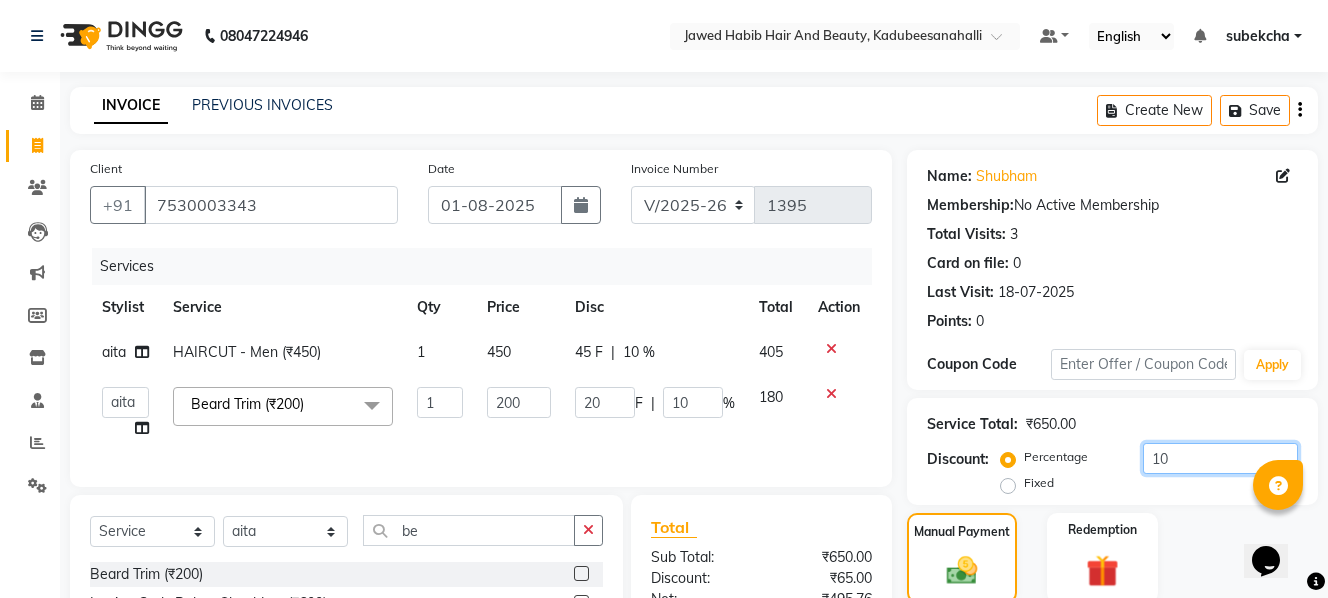 type on "10" 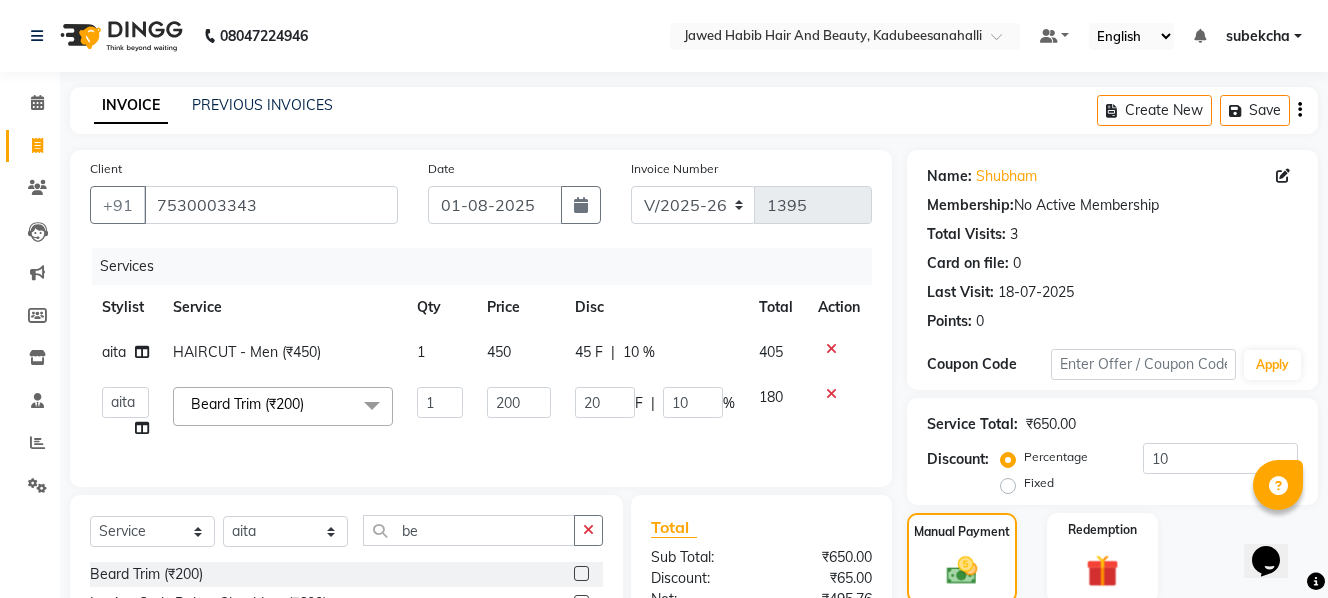 click 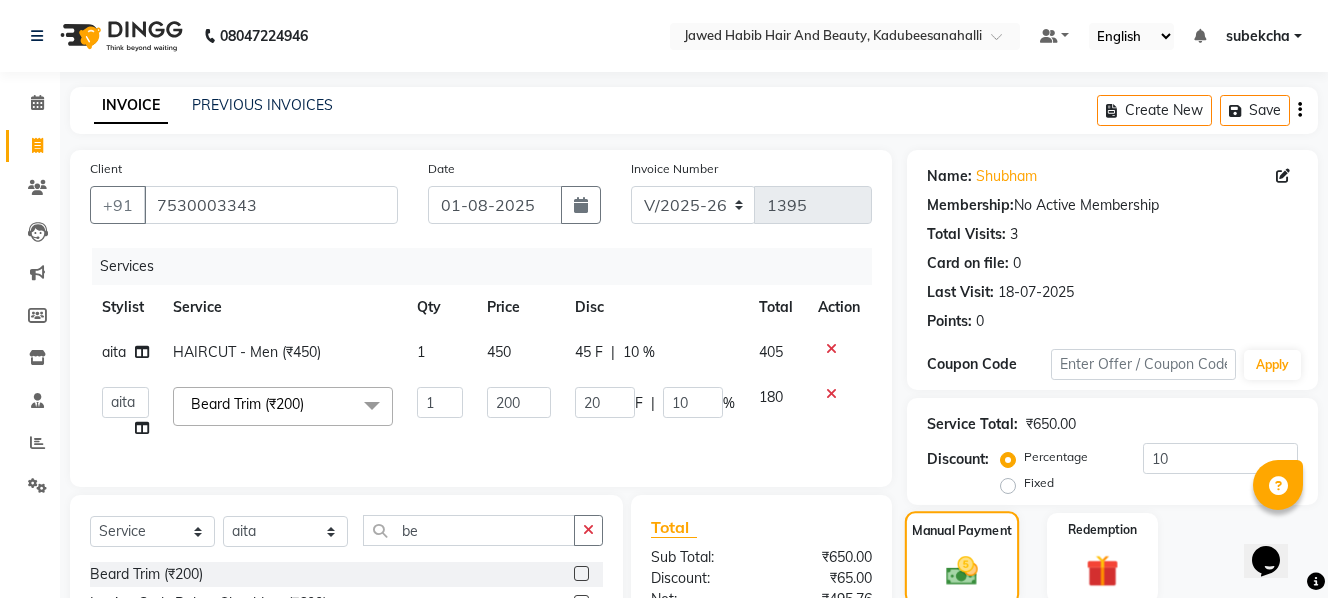 click on "Manual Payment" 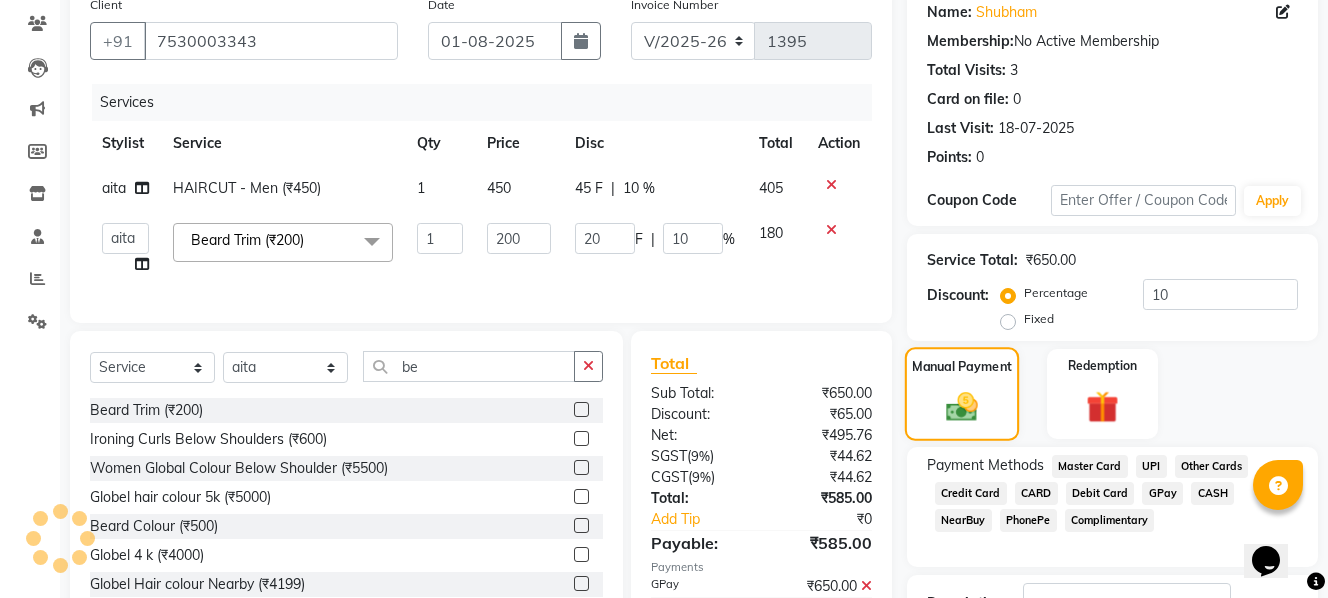 scroll, scrollTop: 200, scrollLeft: 0, axis: vertical 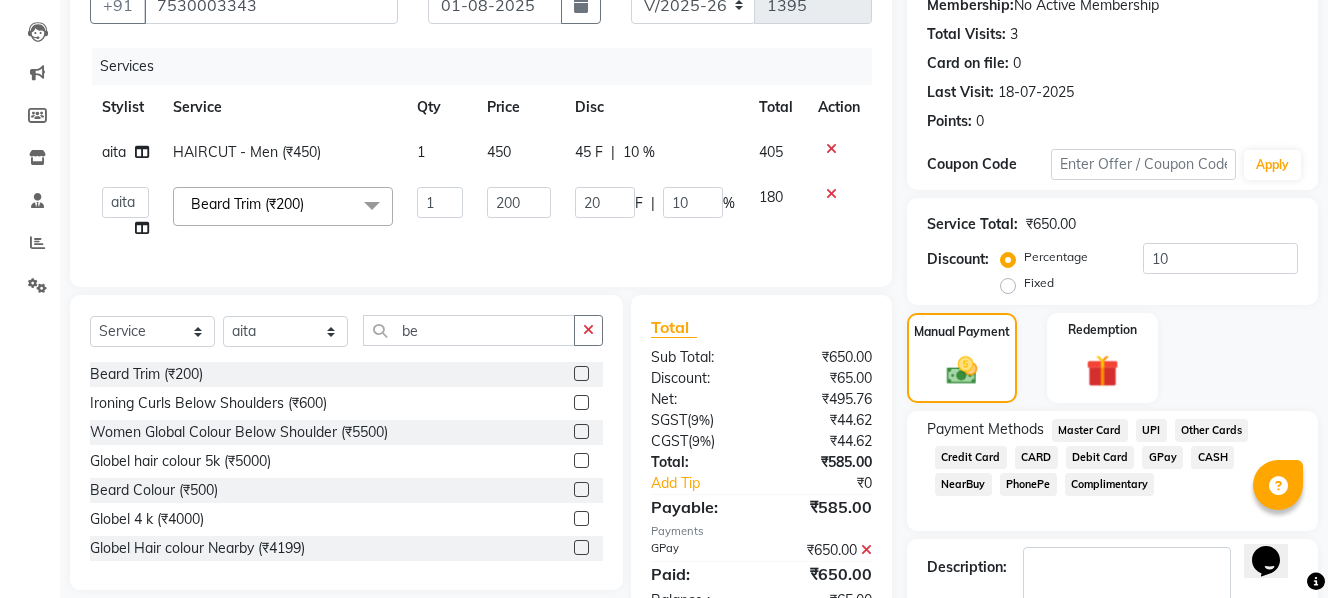 click on "GPay" 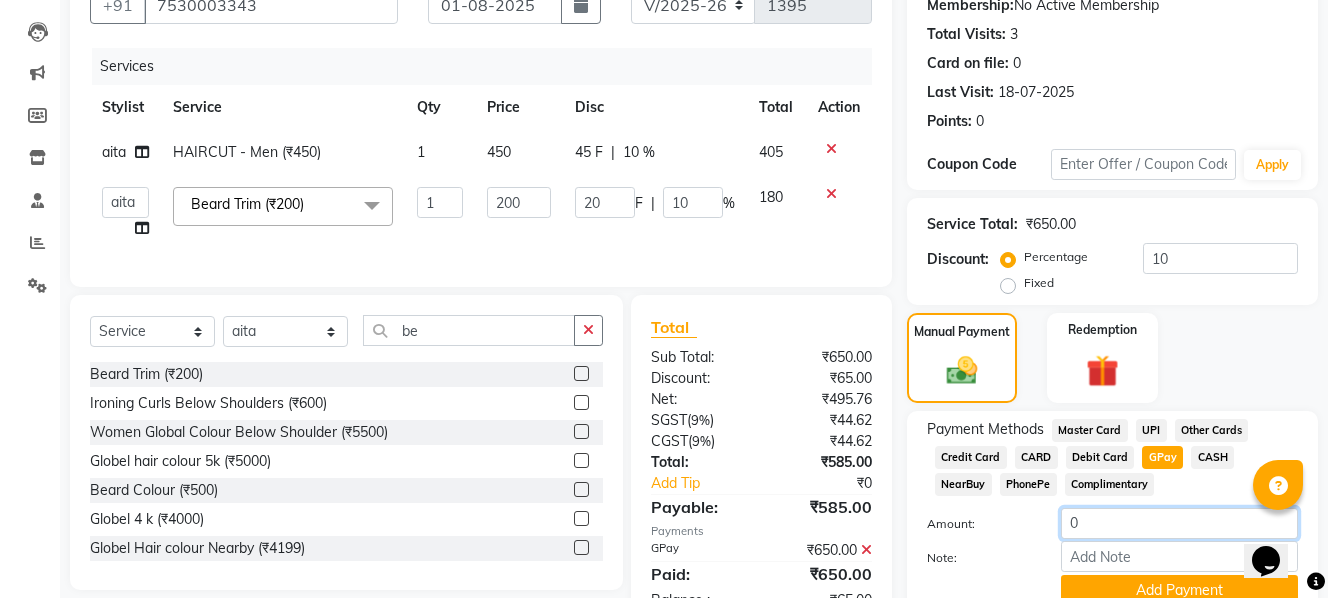 click on "0" 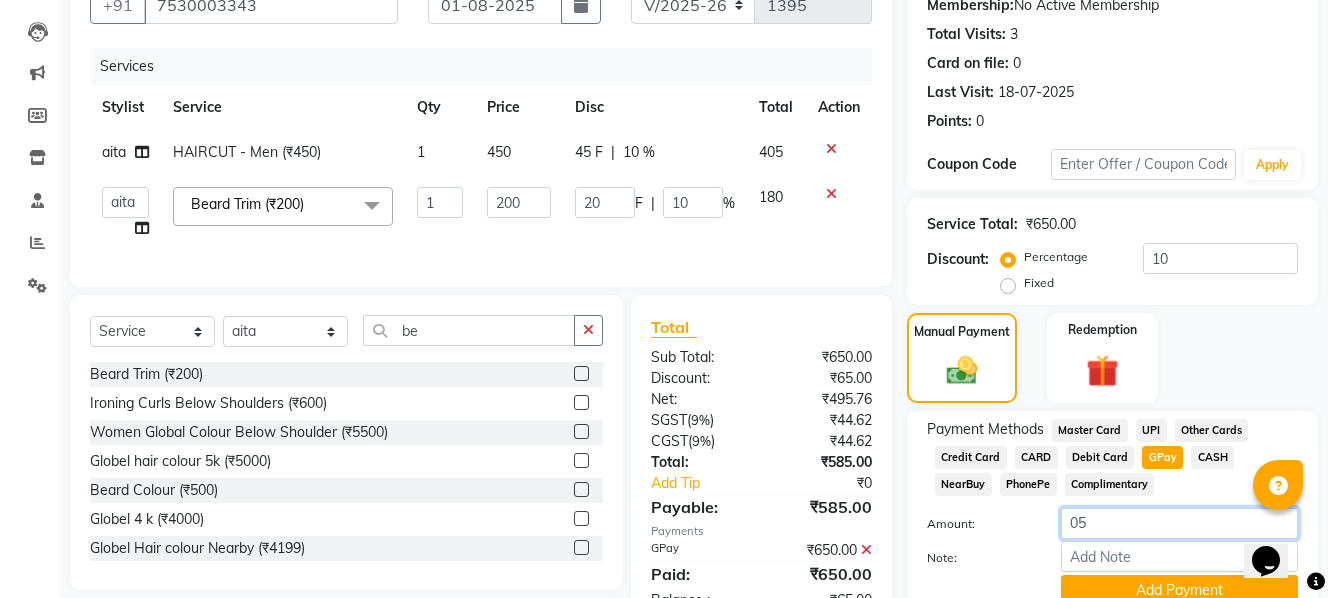 type on "0" 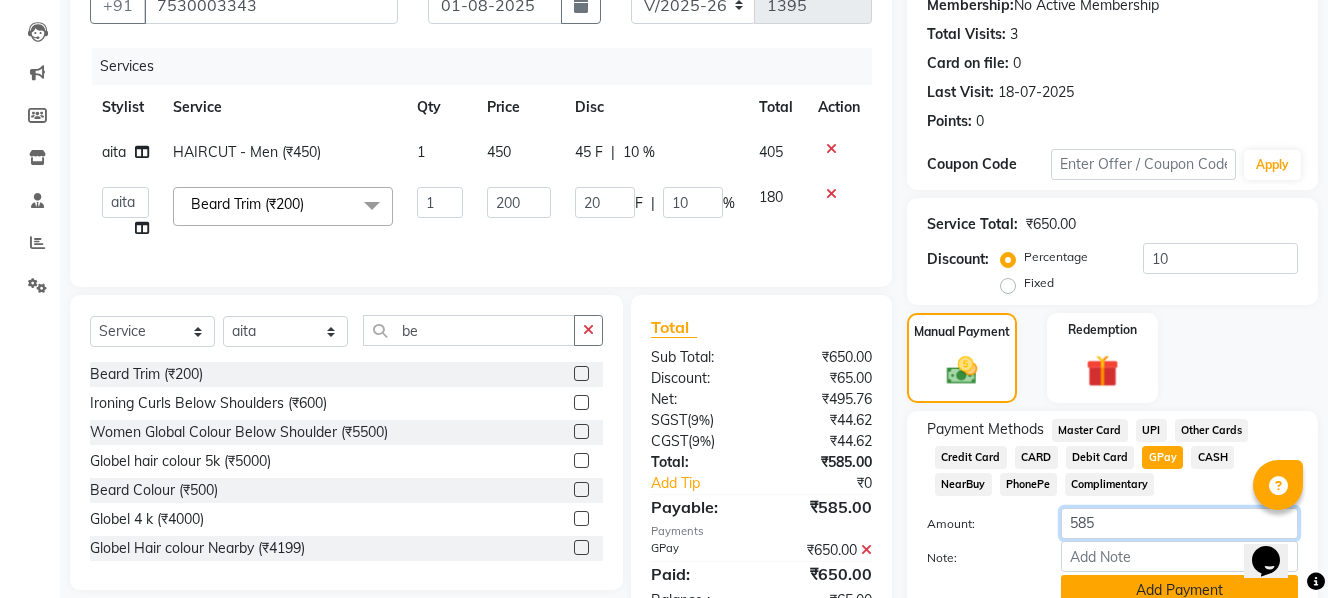 type on "585" 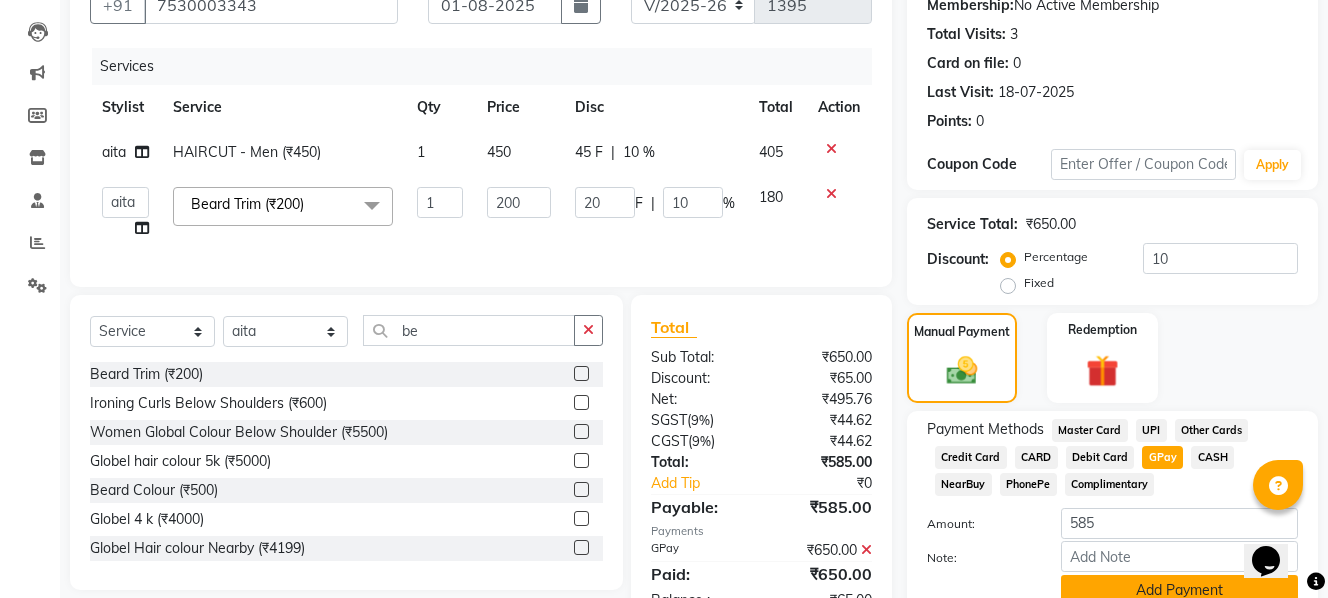 click on "Add Payment" 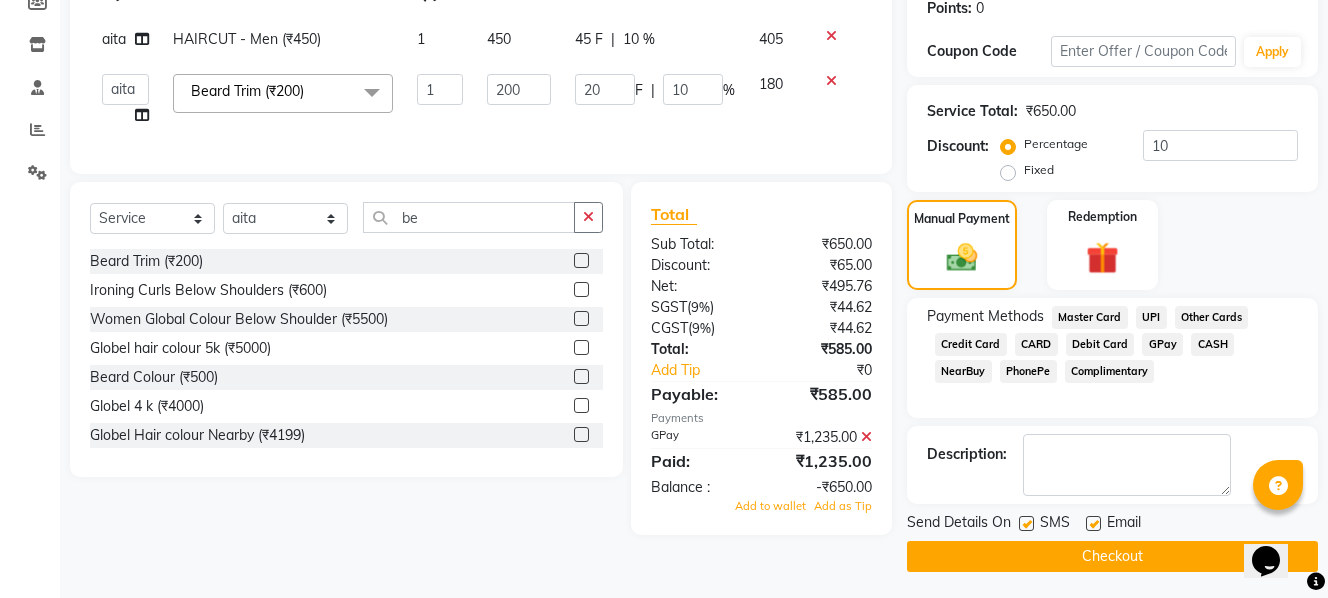 scroll, scrollTop: 317, scrollLeft: 0, axis: vertical 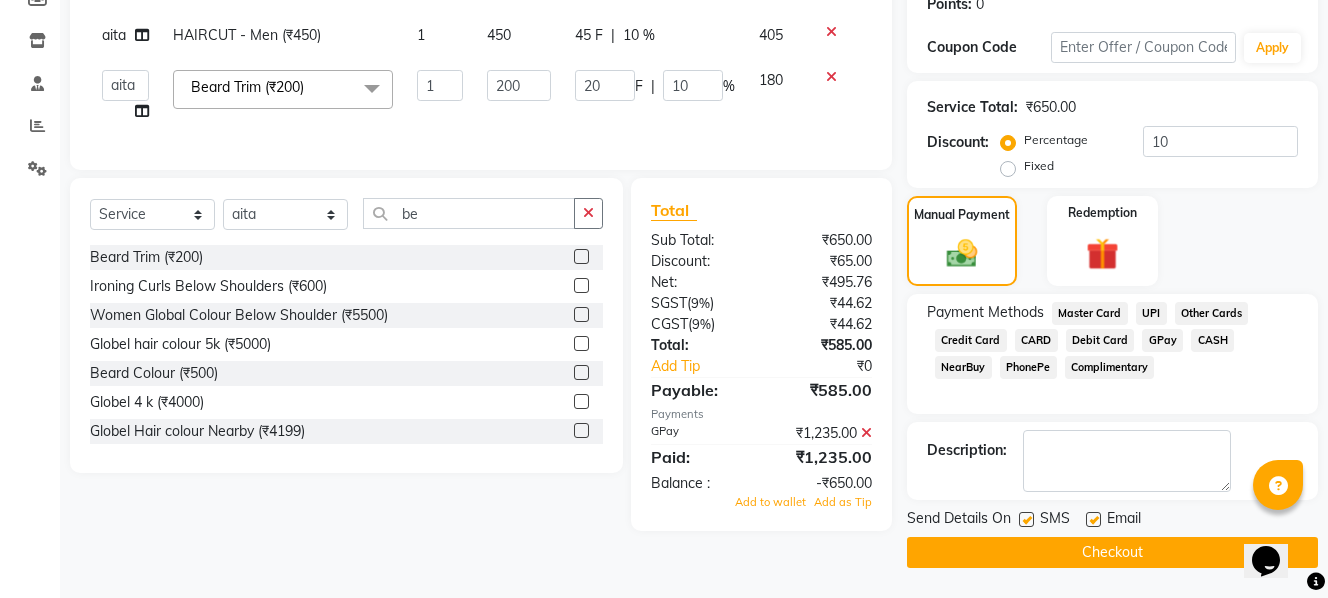click on "Checkout" 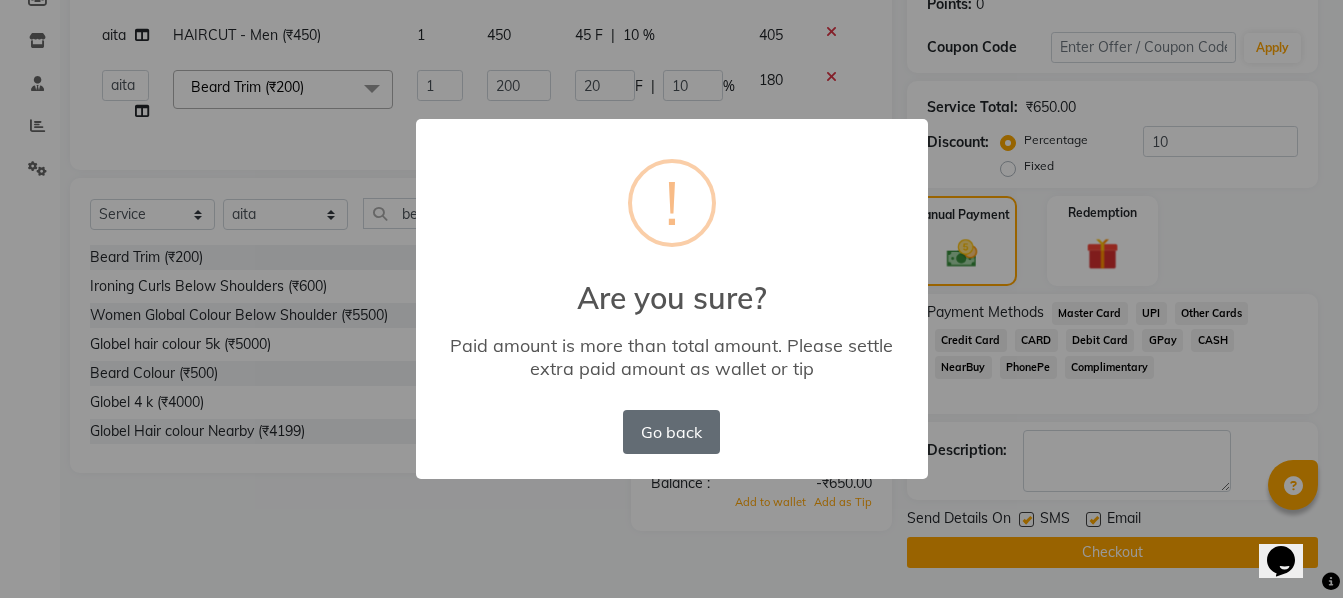 click on "Go back" at bounding box center [671, 432] 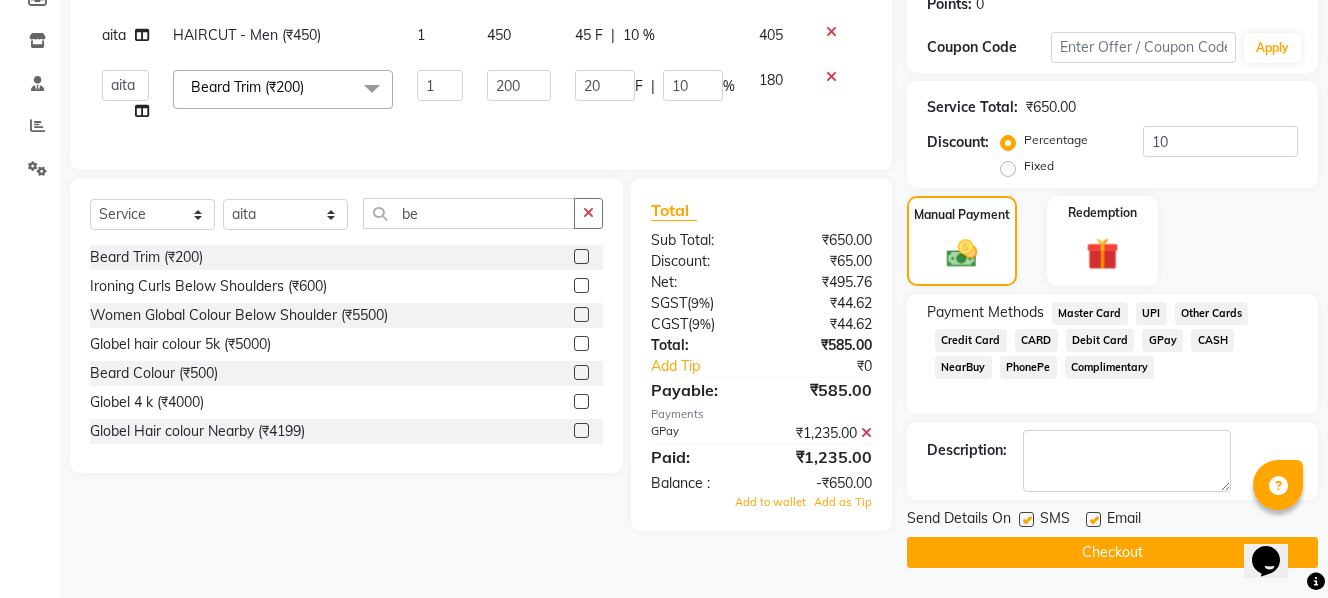 scroll, scrollTop: 217, scrollLeft: 0, axis: vertical 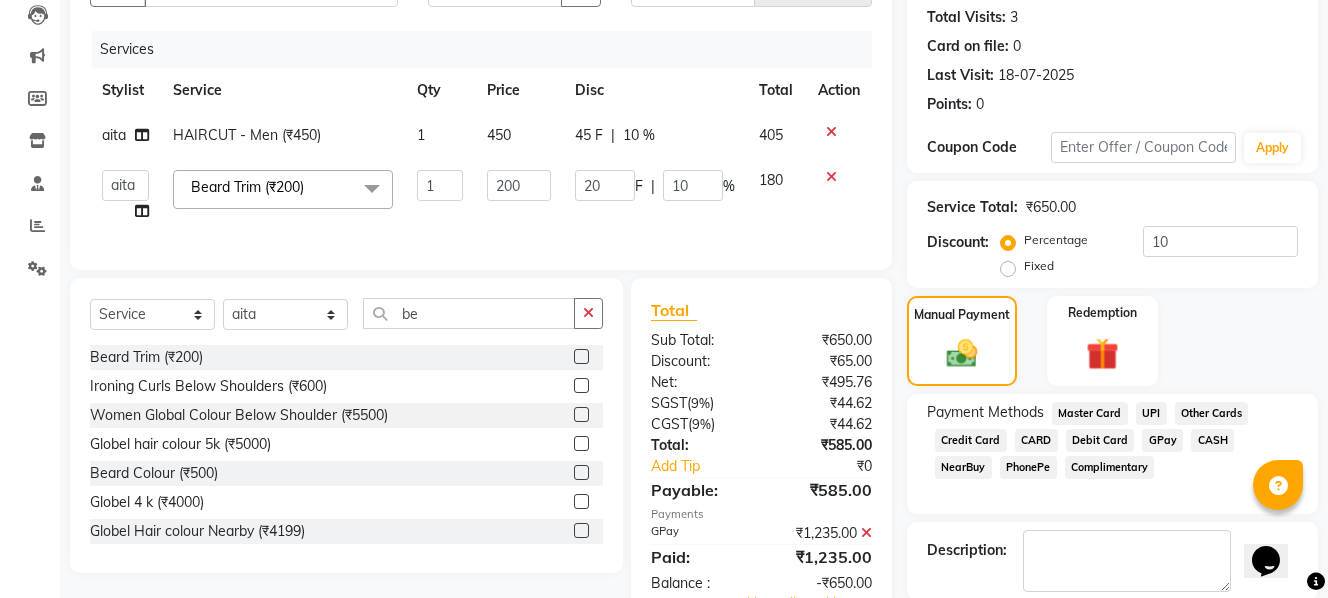 click on "450" 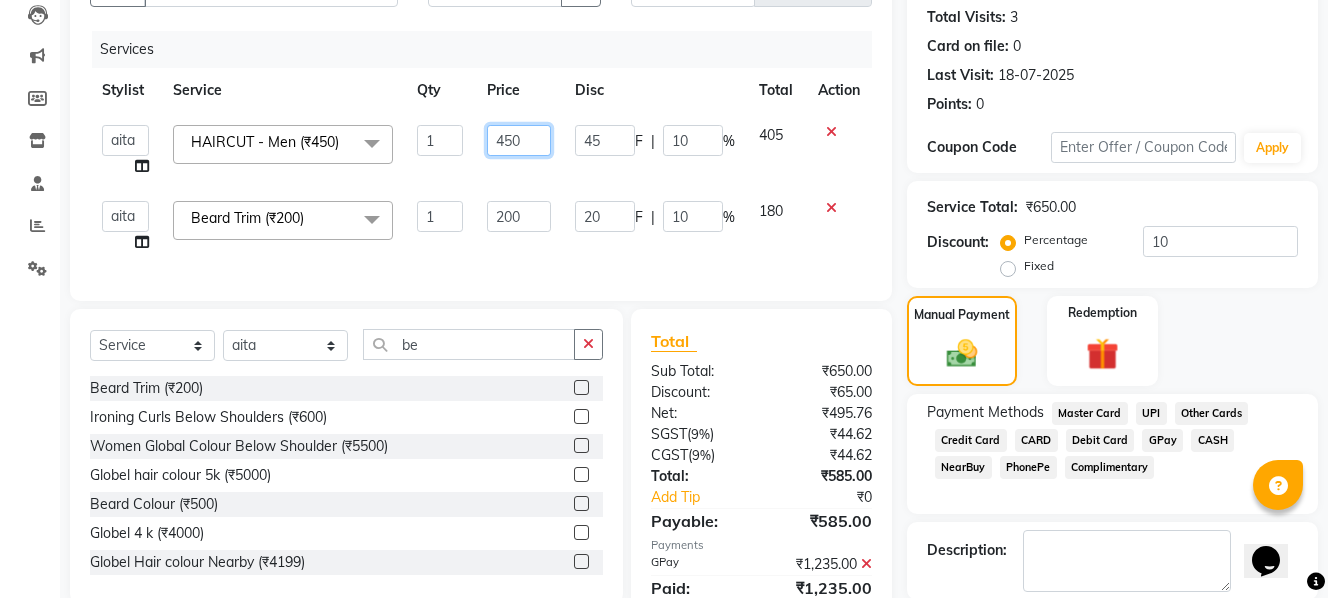 click on "450" 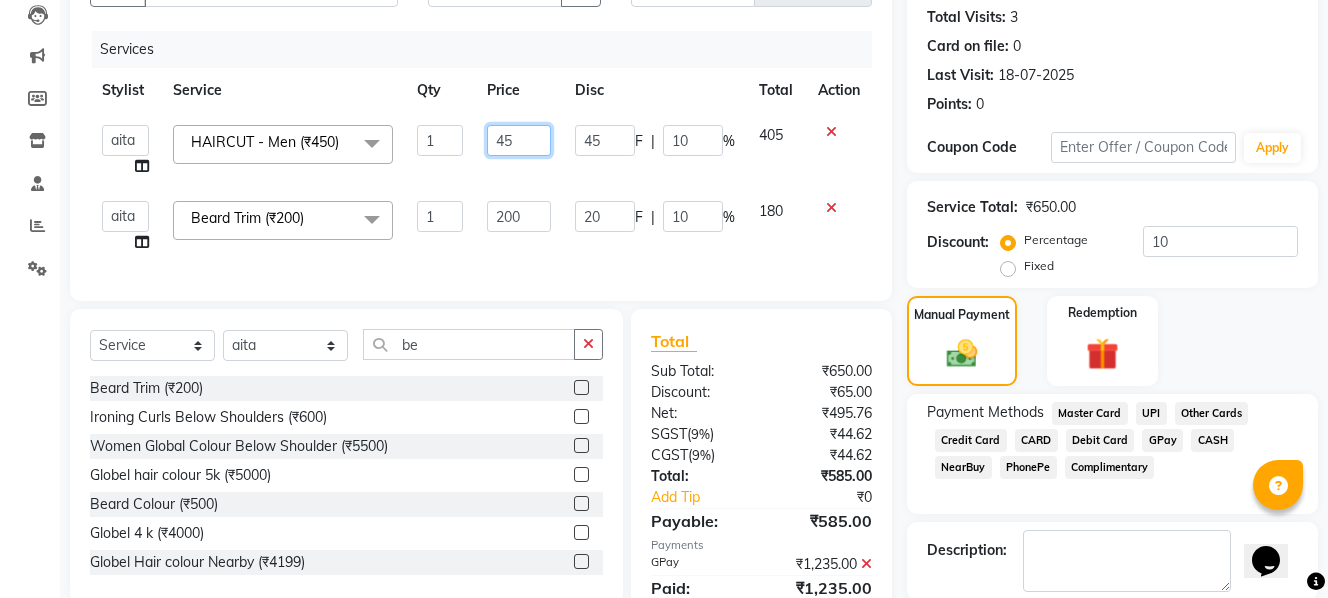 type on "4" 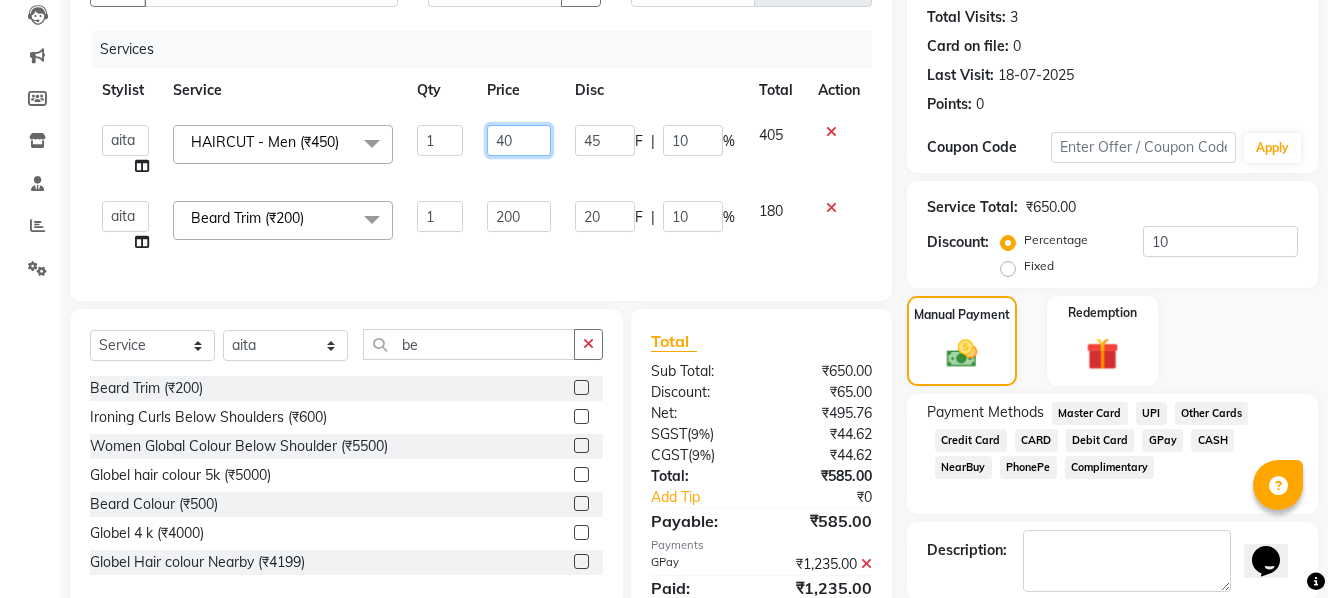 type on "405" 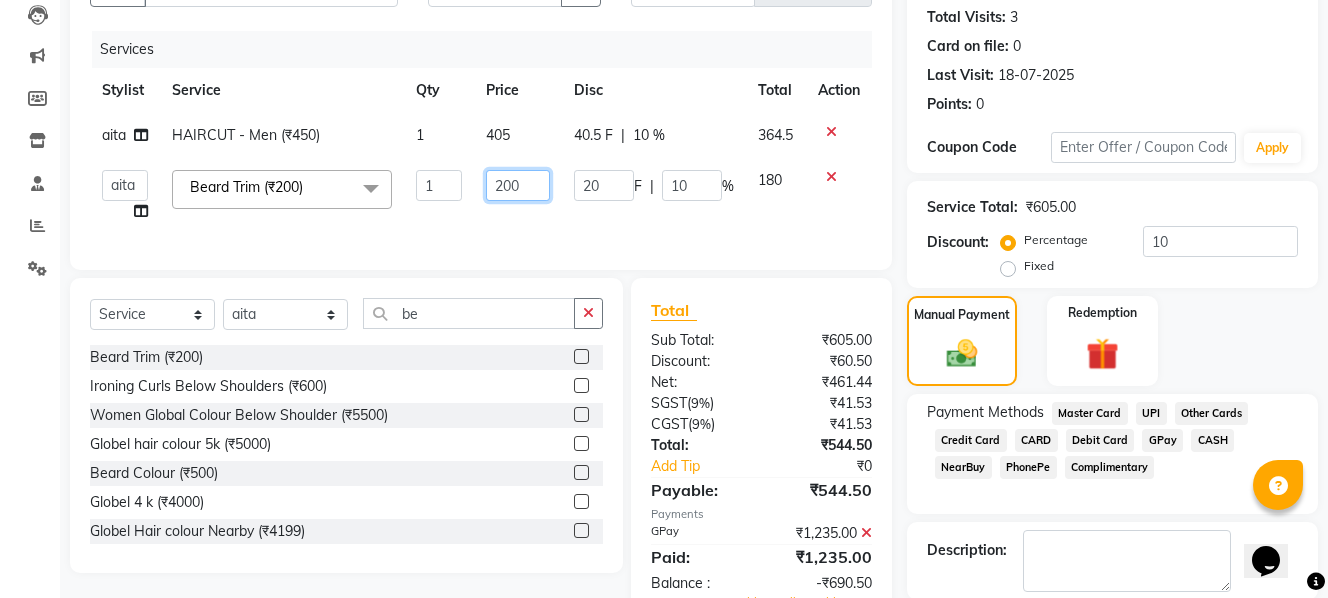 click on "200" 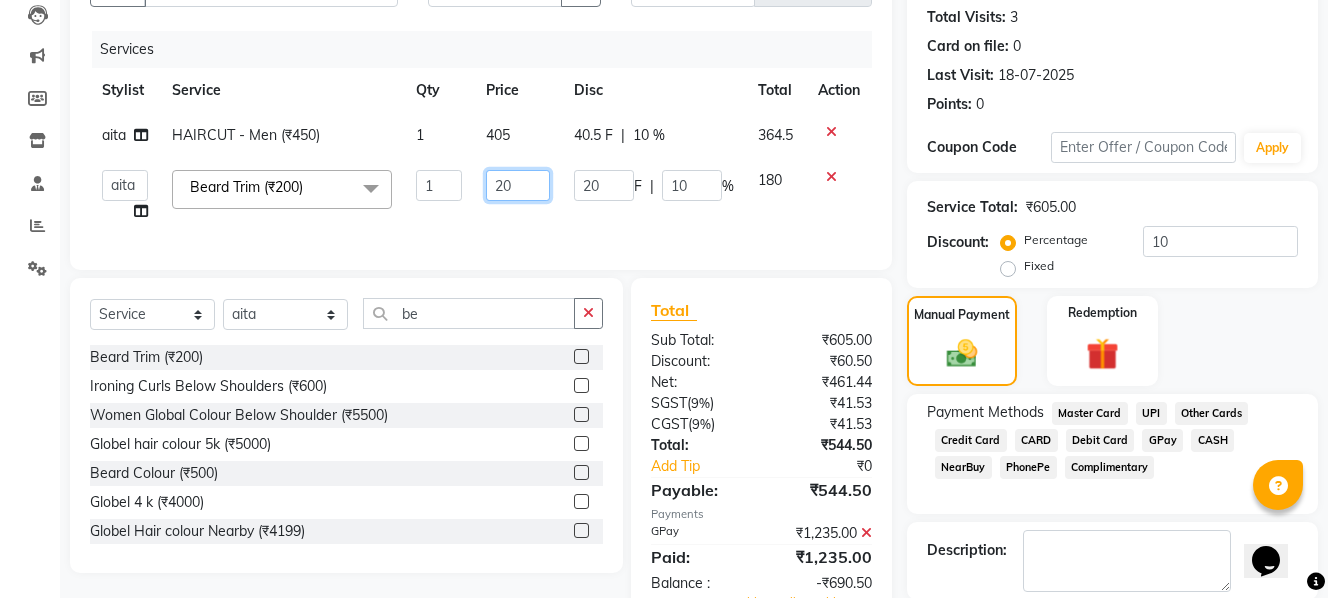 type on "2" 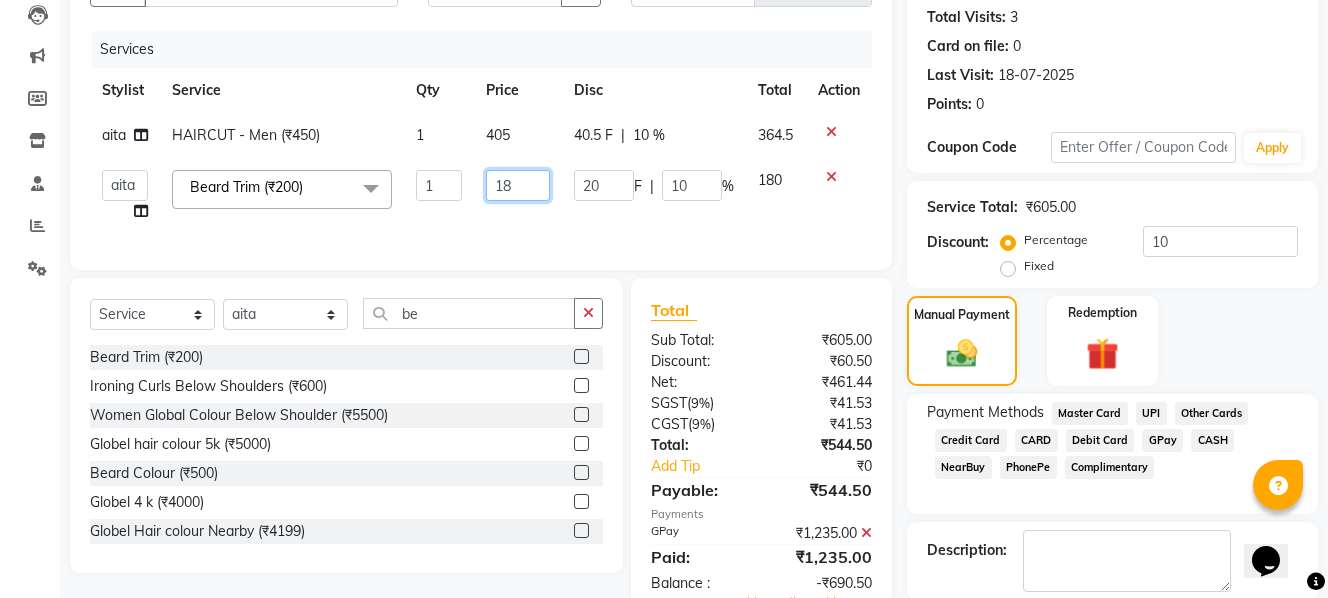 type on "180" 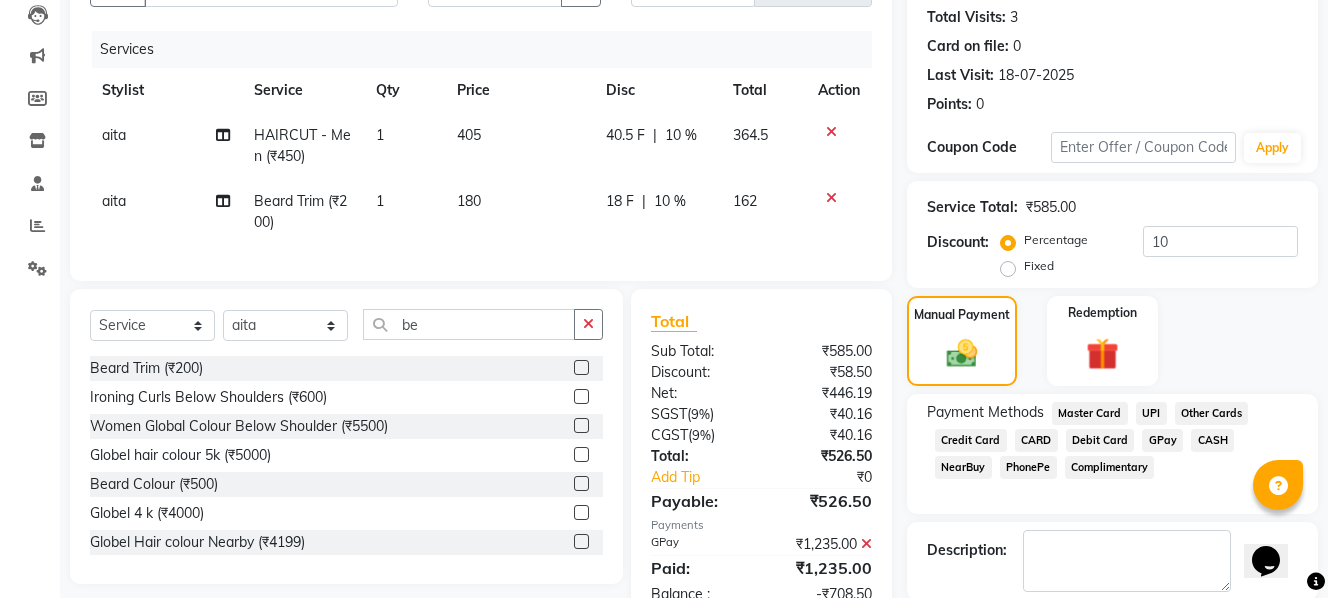 click on "180" 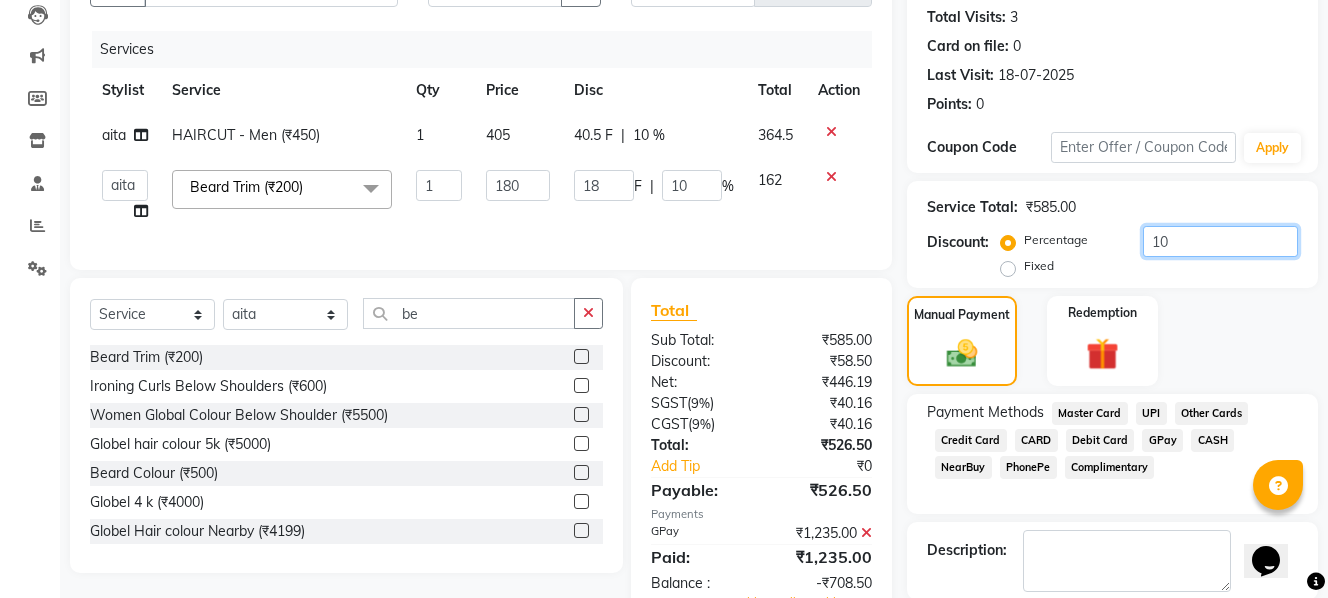 click on "10" 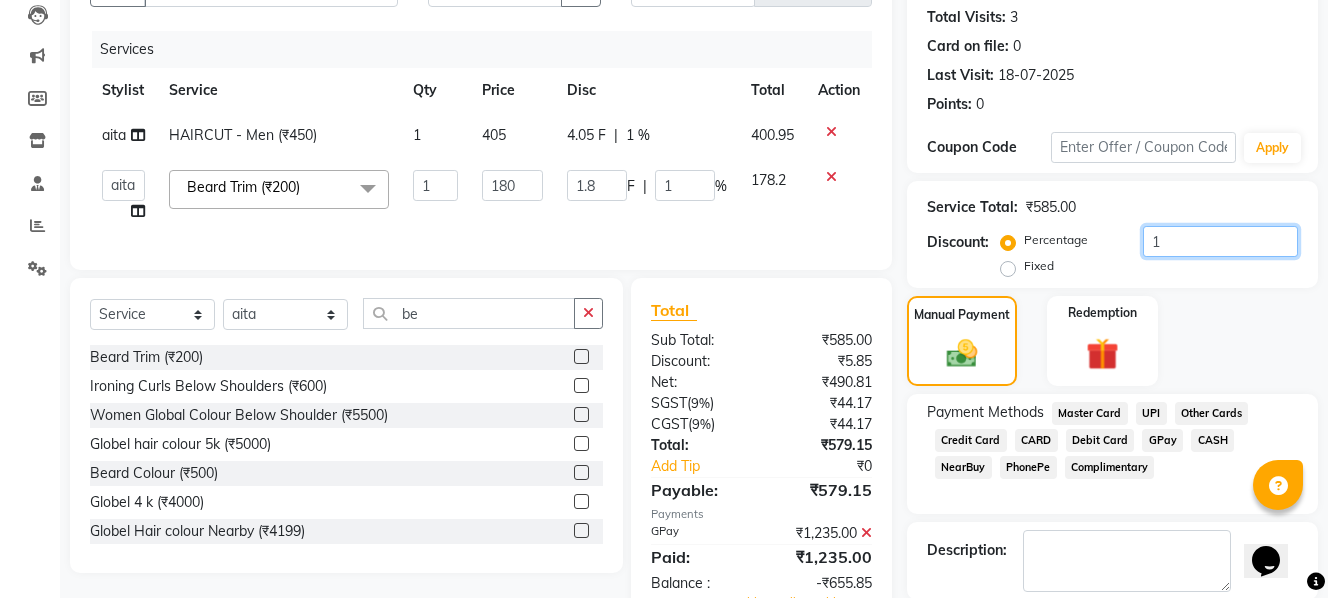 type 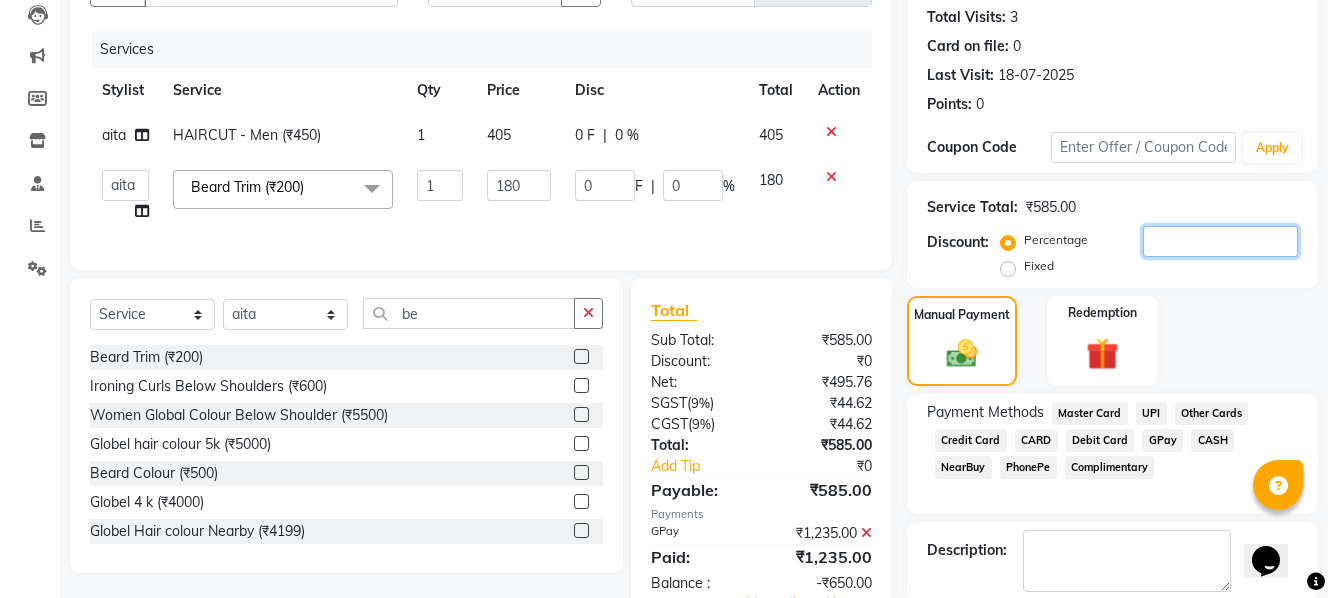 type 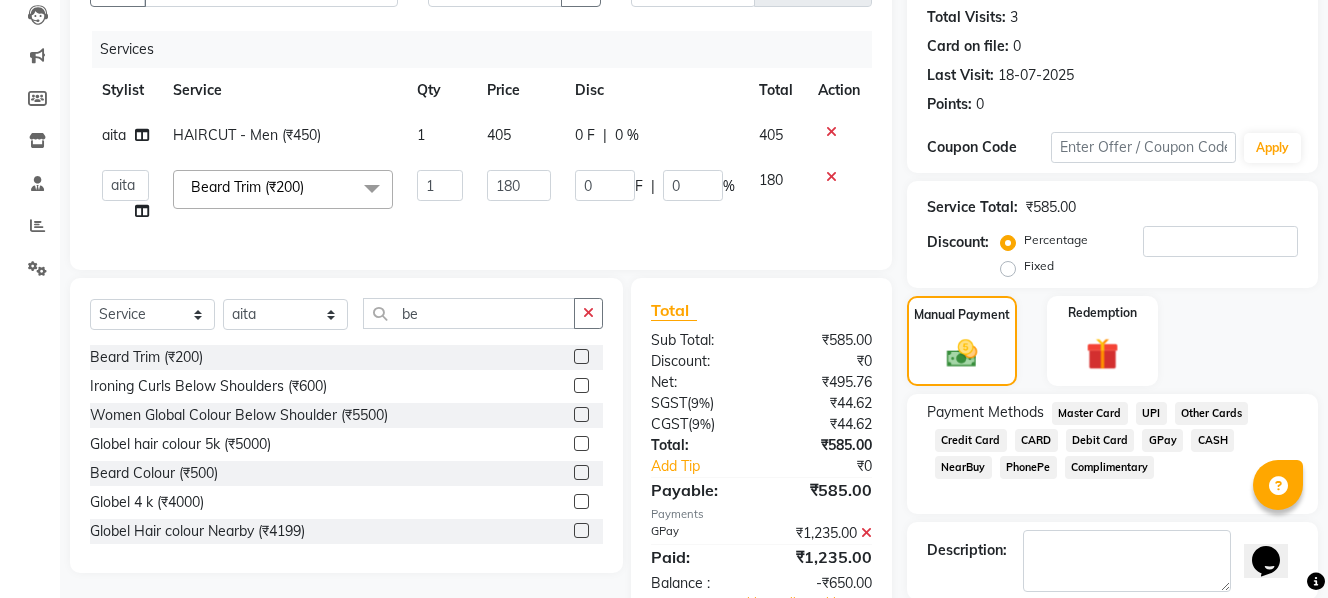 click on "Manual Payment Redemption" 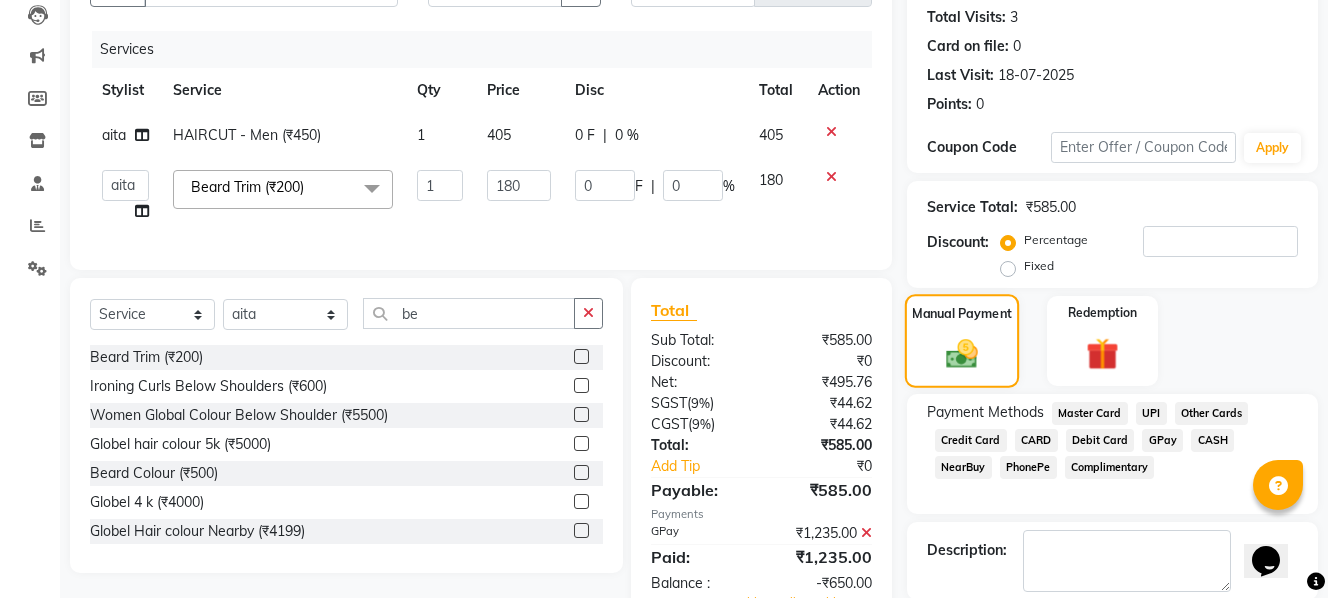 click on "Manual Payment" 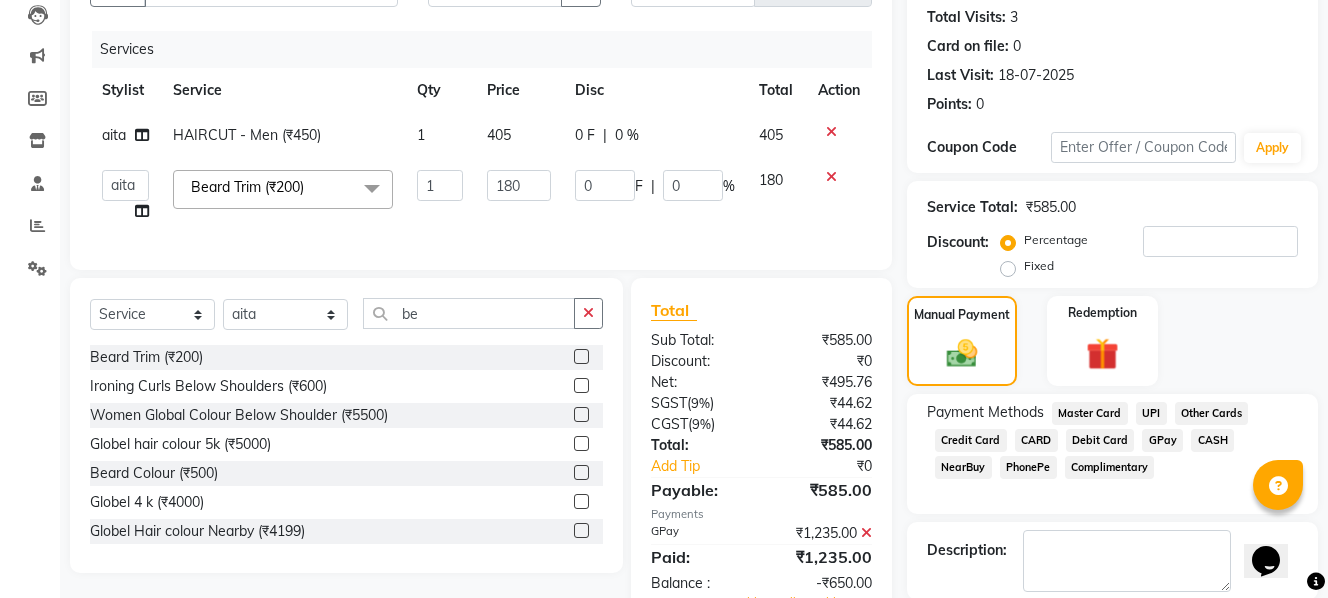click 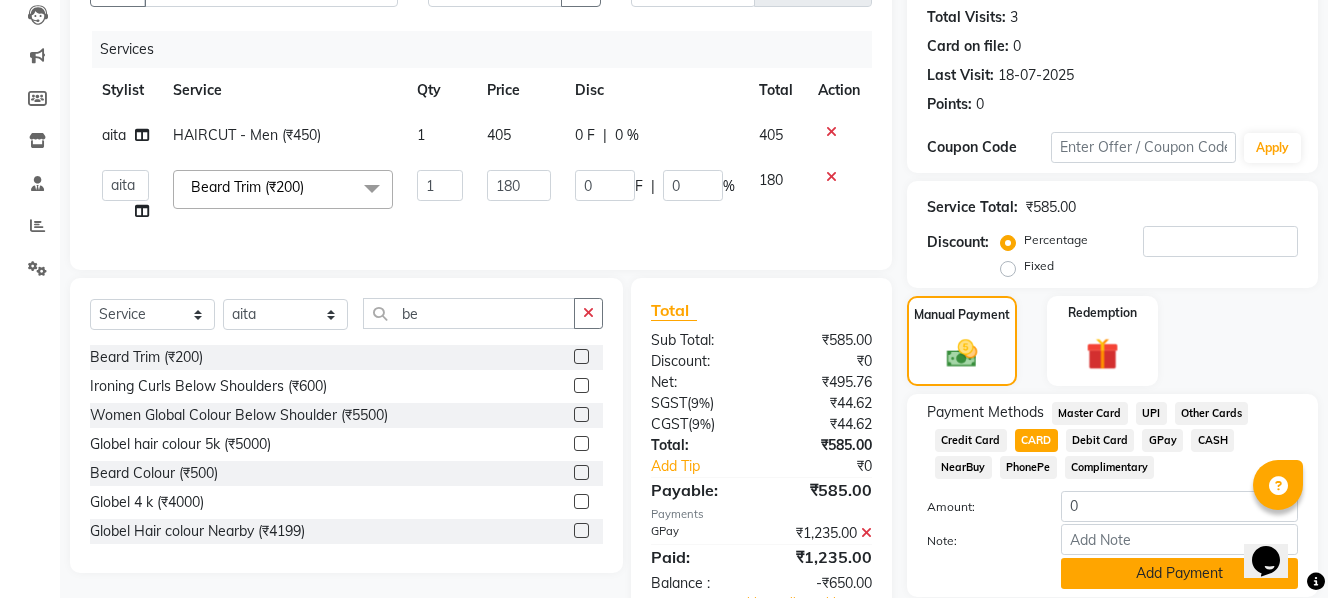 click on "Add Payment" 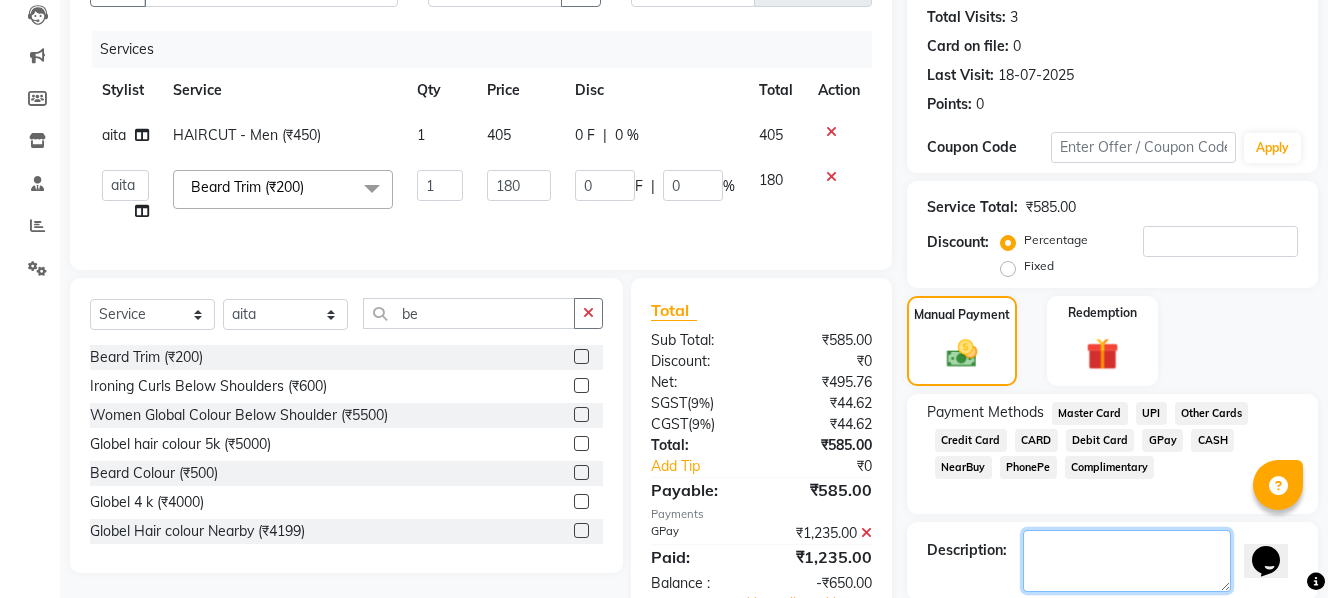 click 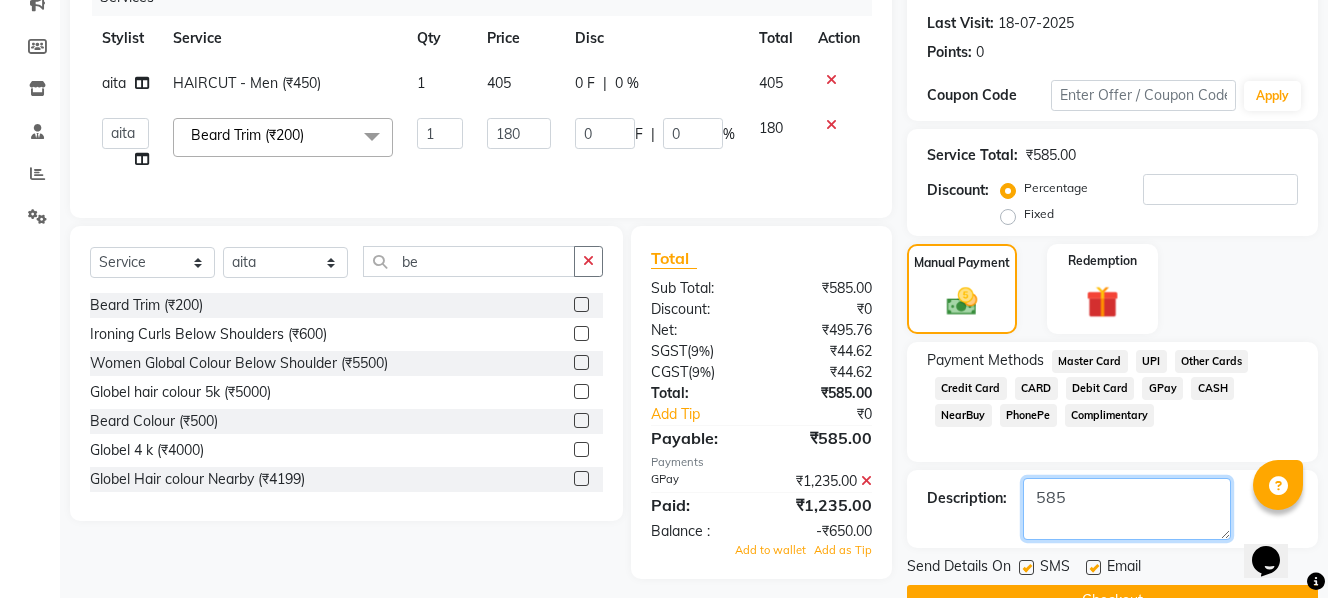 scroll, scrollTop: 317, scrollLeft: 0, axis: vertical 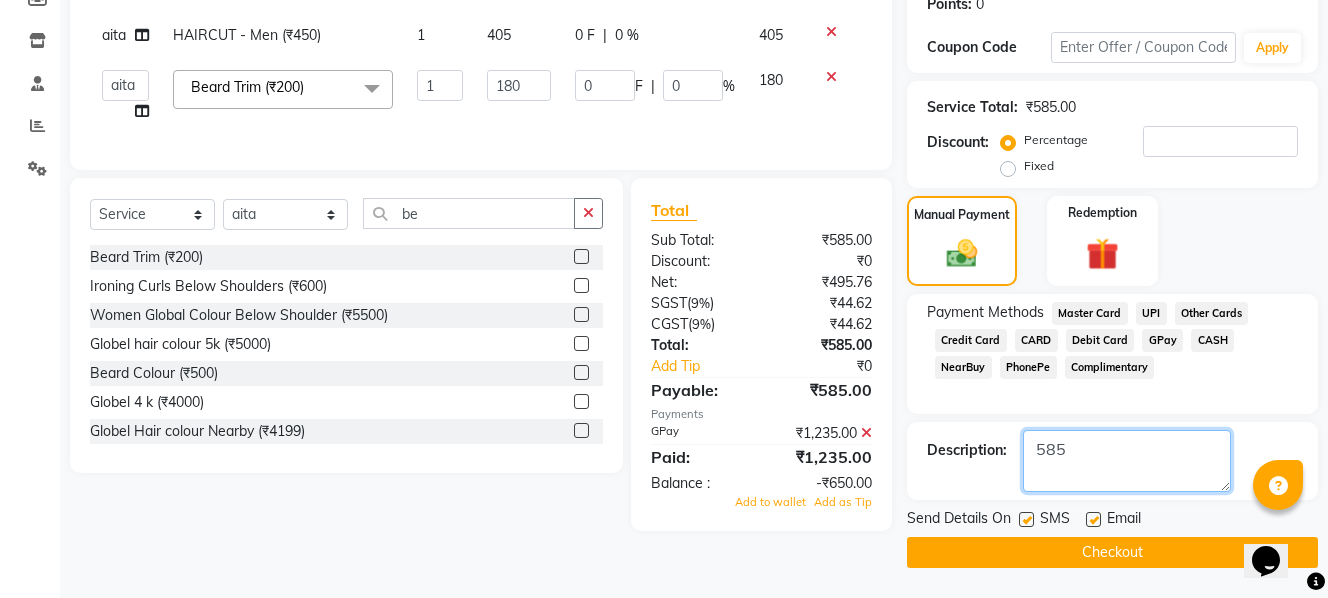 type on "585" 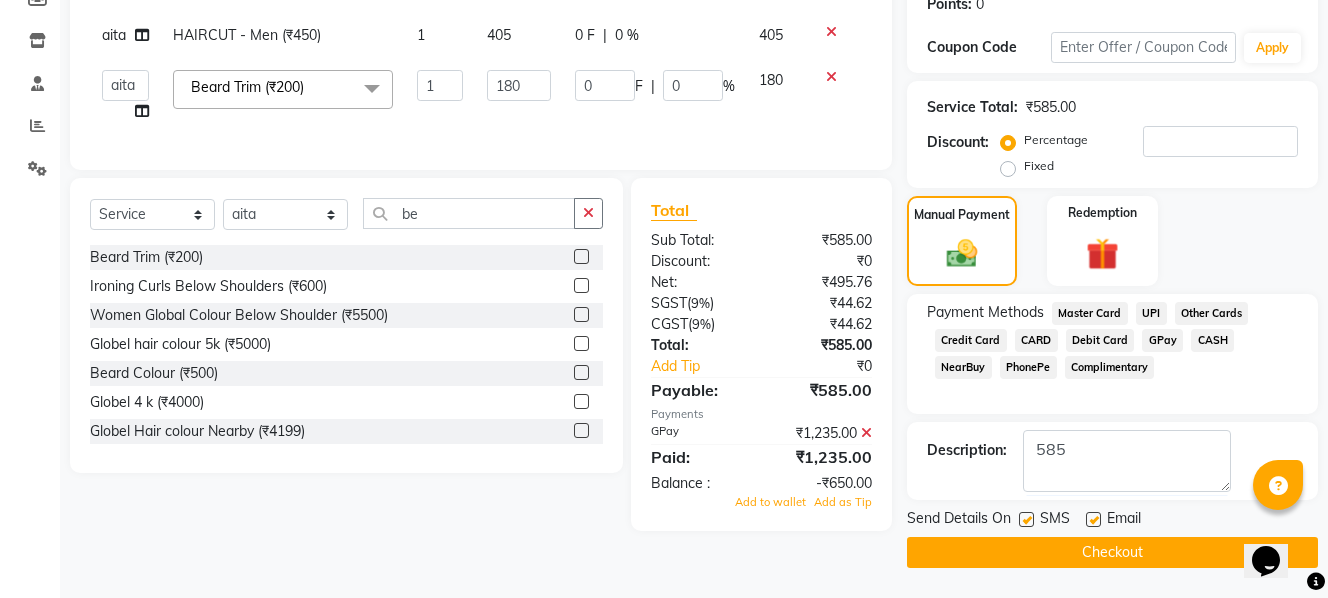 click on "Checkout" 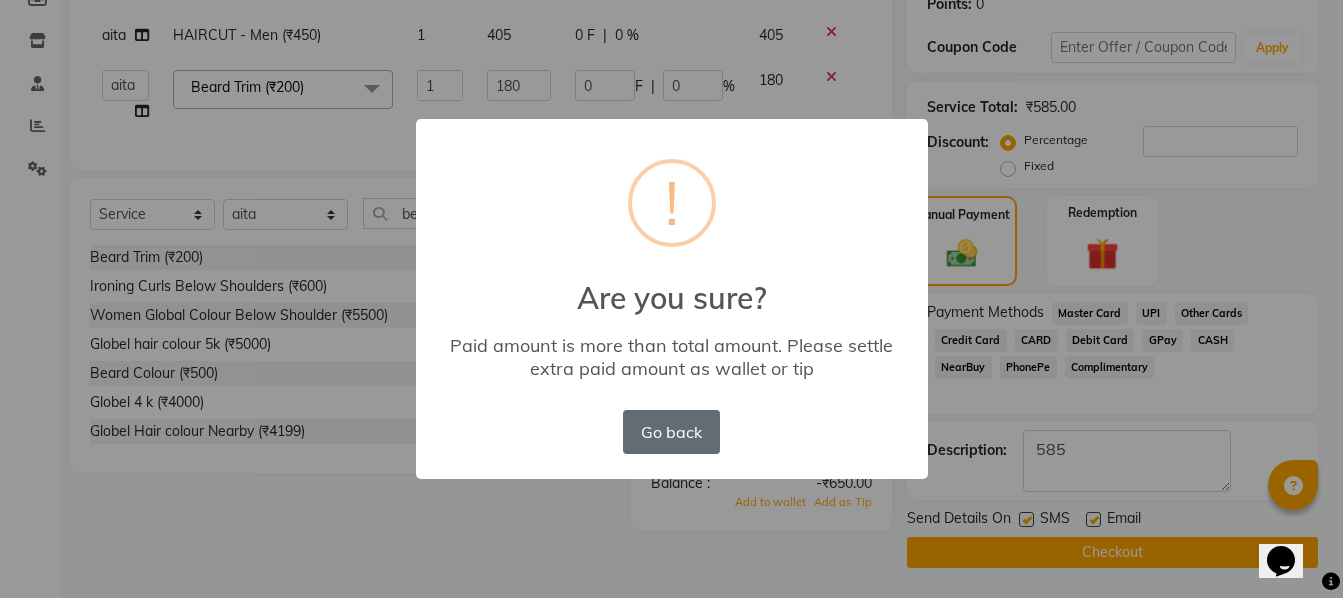 click on "Go back" at bounding box center (671, 432) 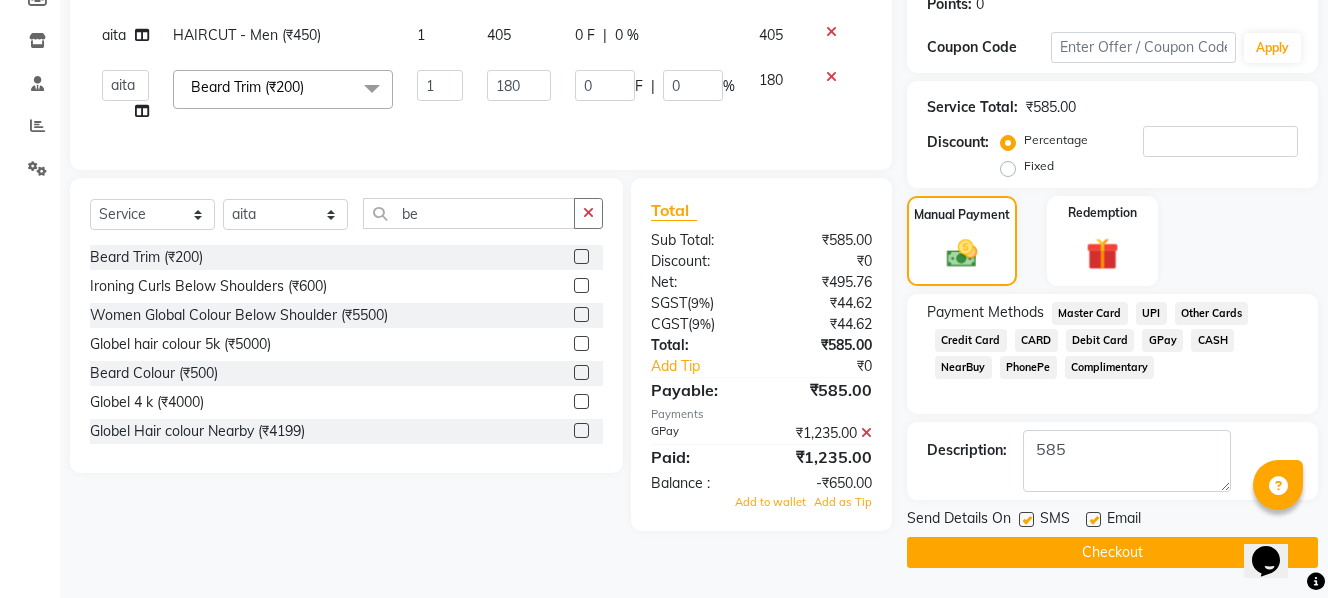 click on "180" 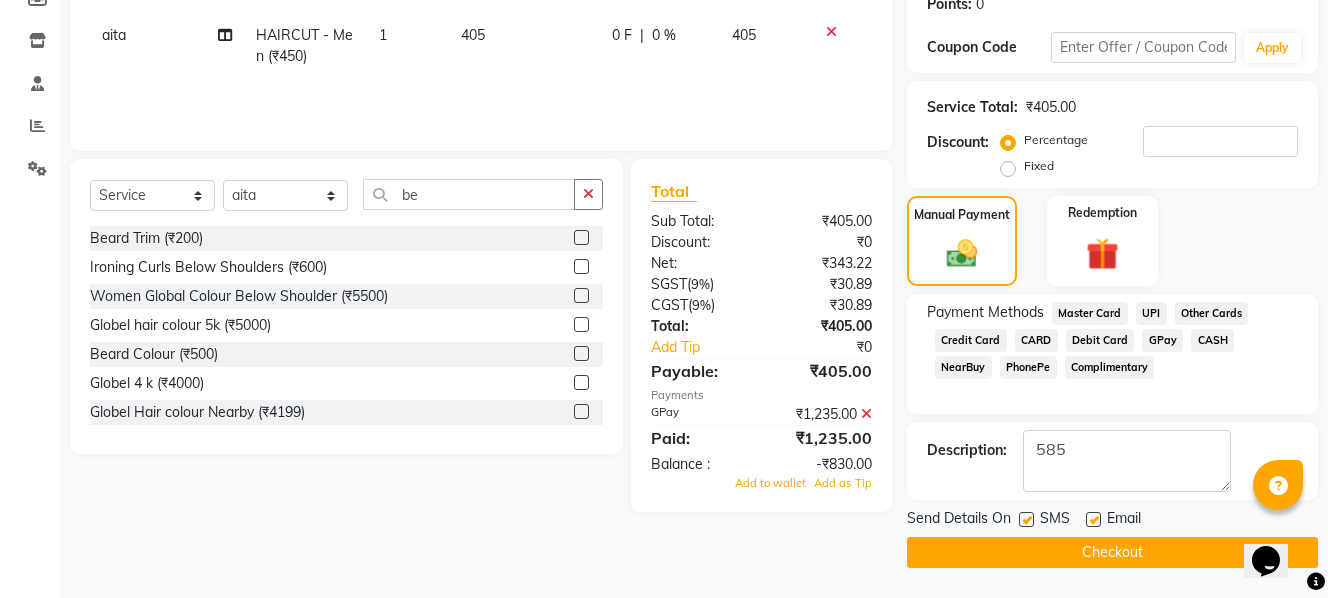 click 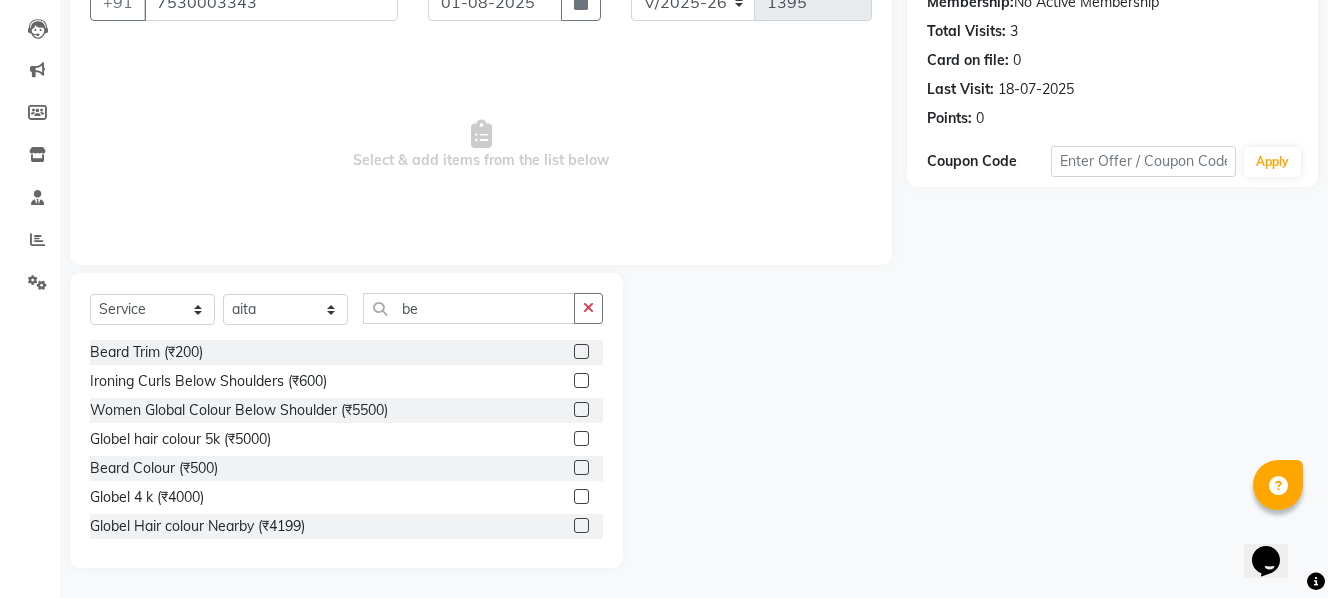 scroll, scrollTop: 203, scrollLeft: 0, axis: vertical 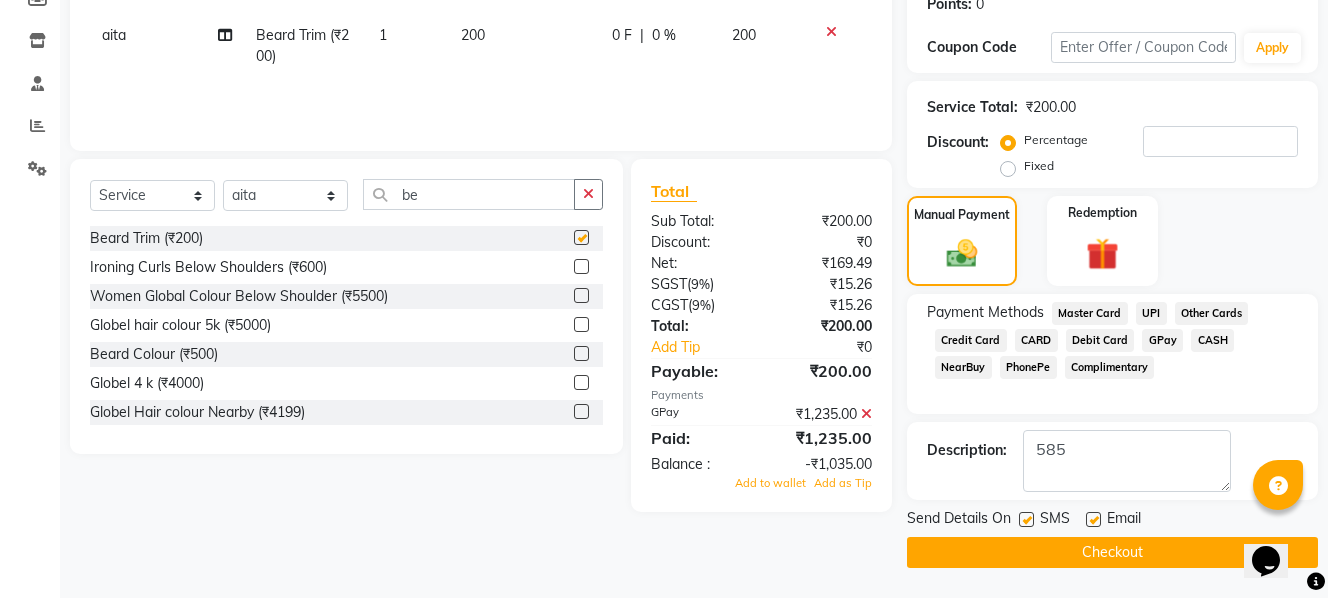 checkbox on "false" 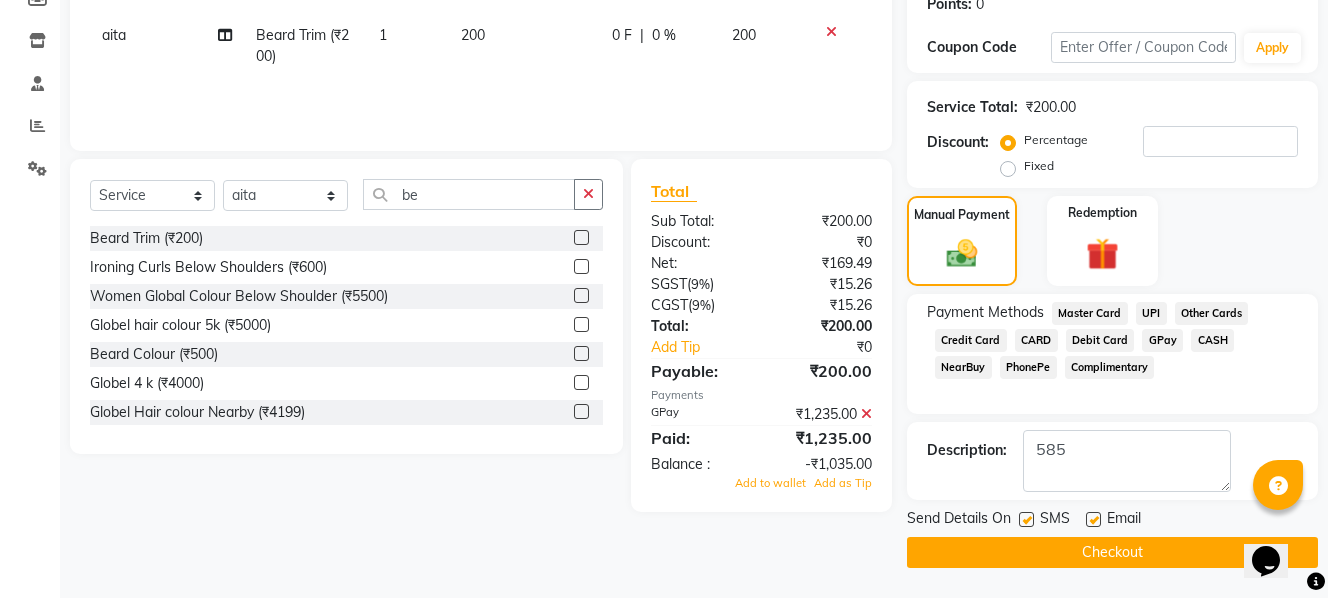 click 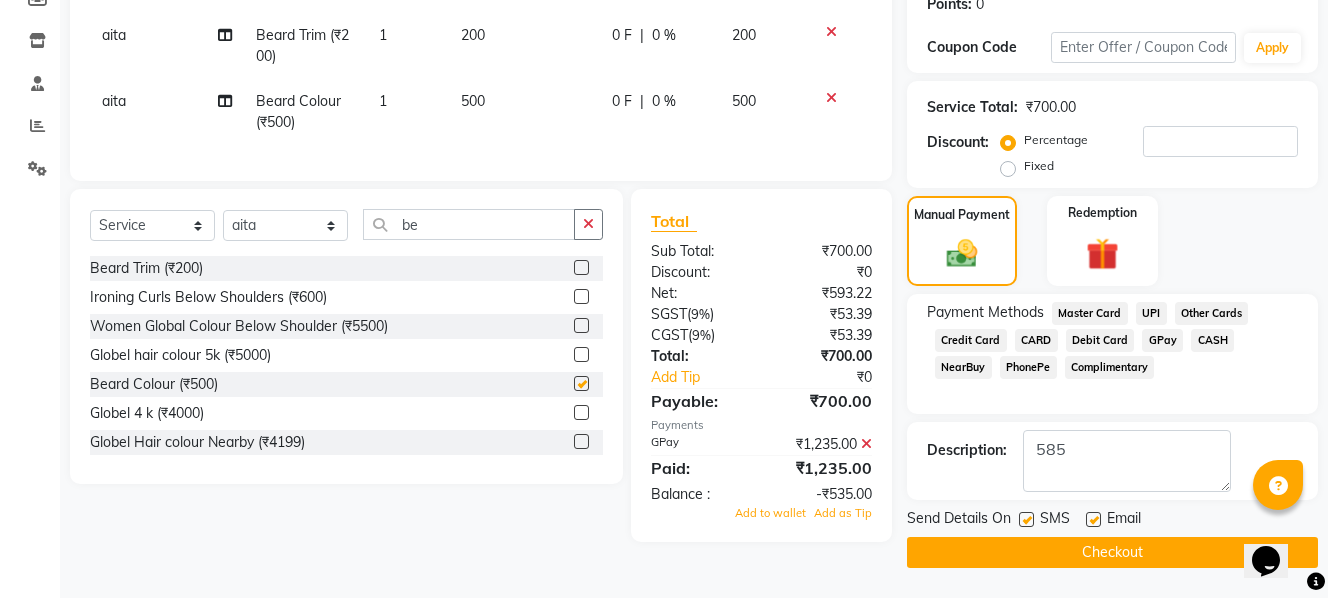 checkbox on "false" 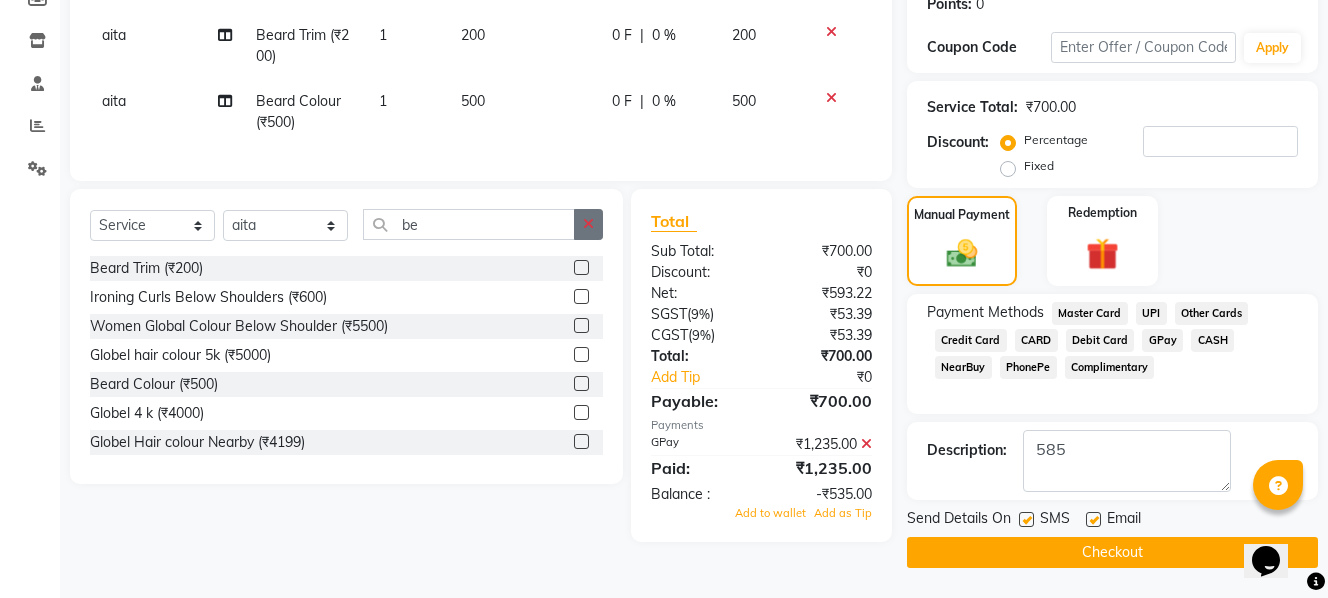 click 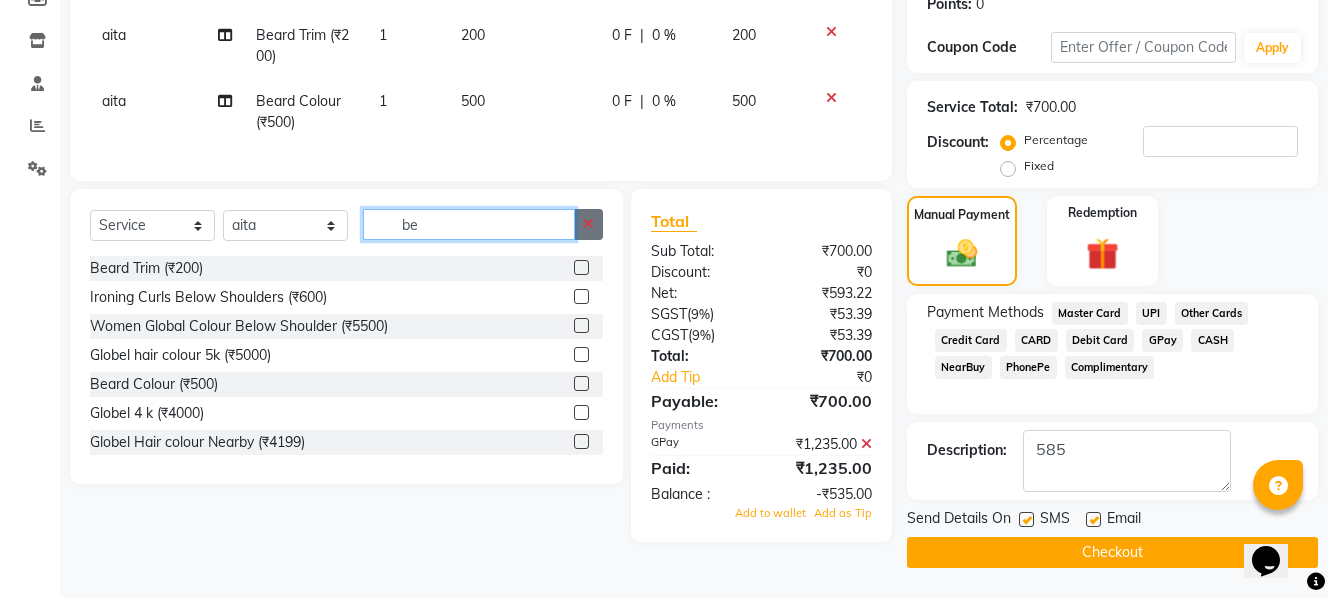 type 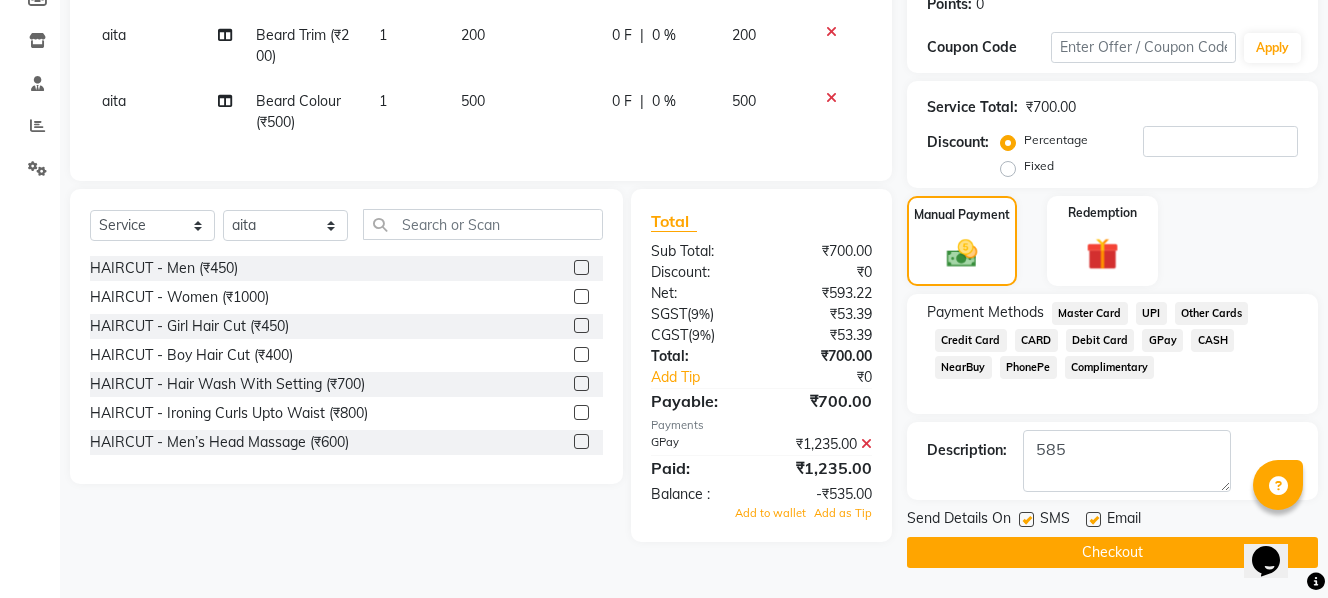 click 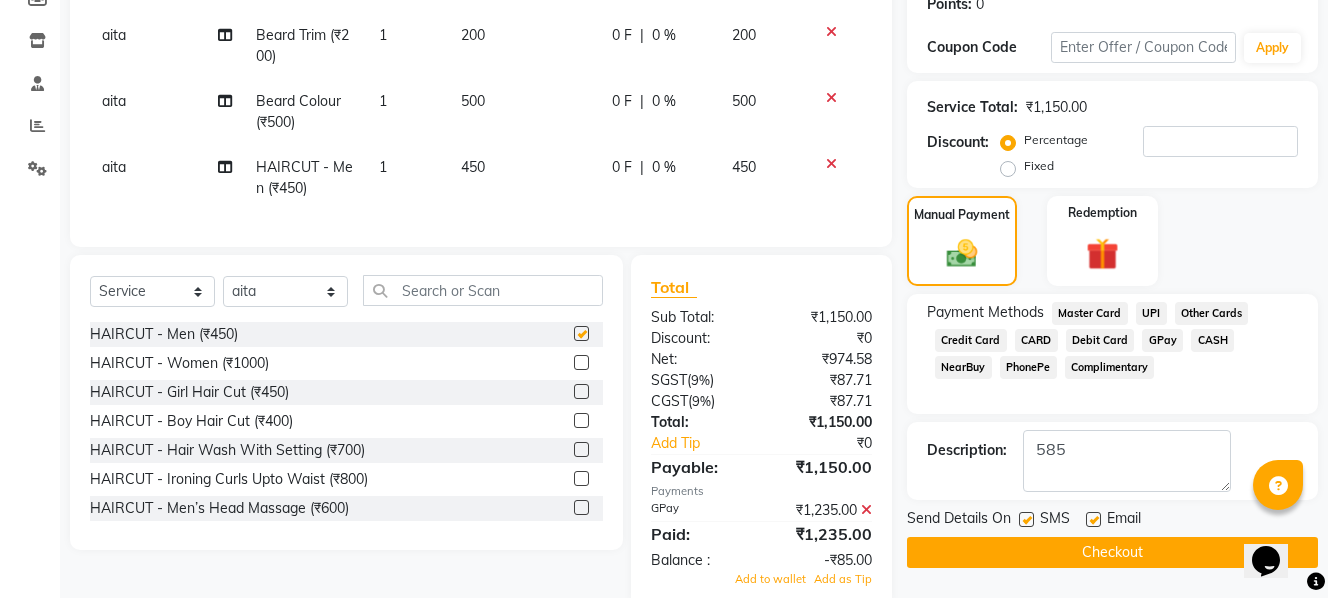 checkbox on "false" 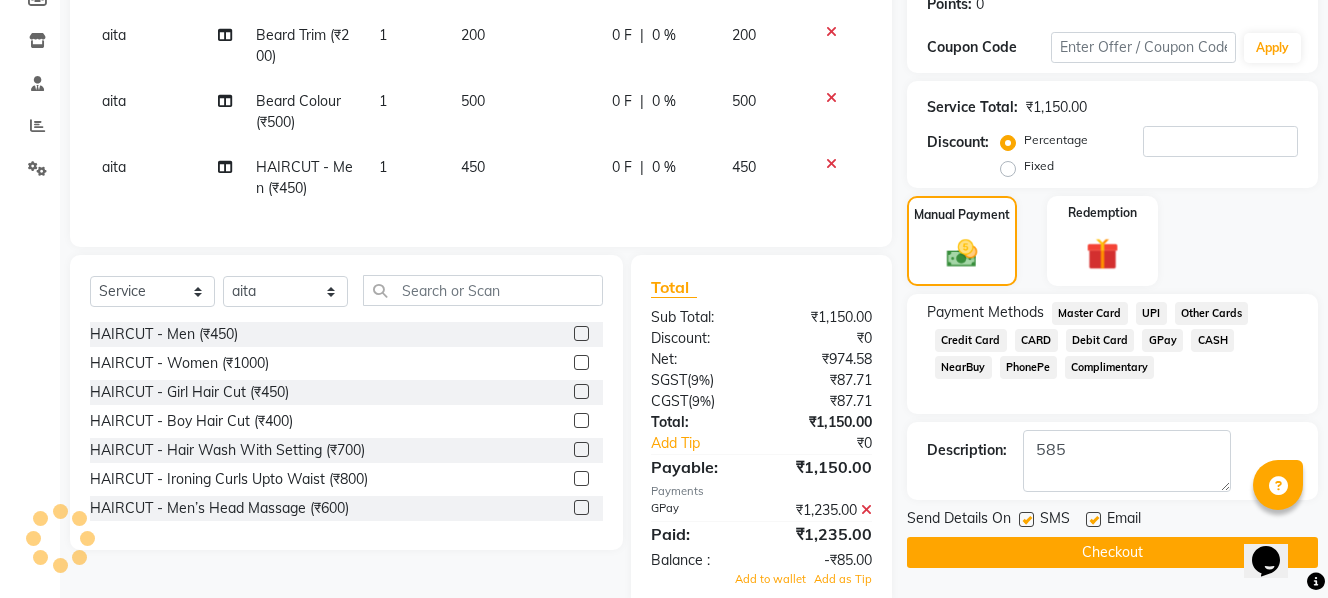 click 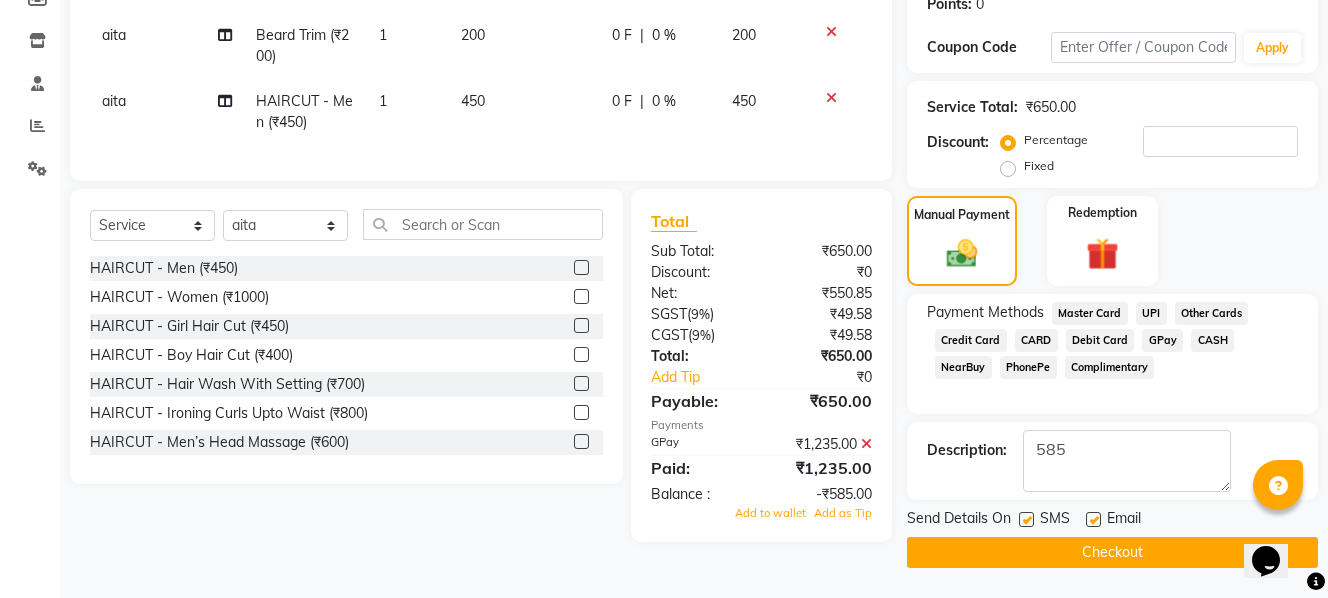 click on "450" 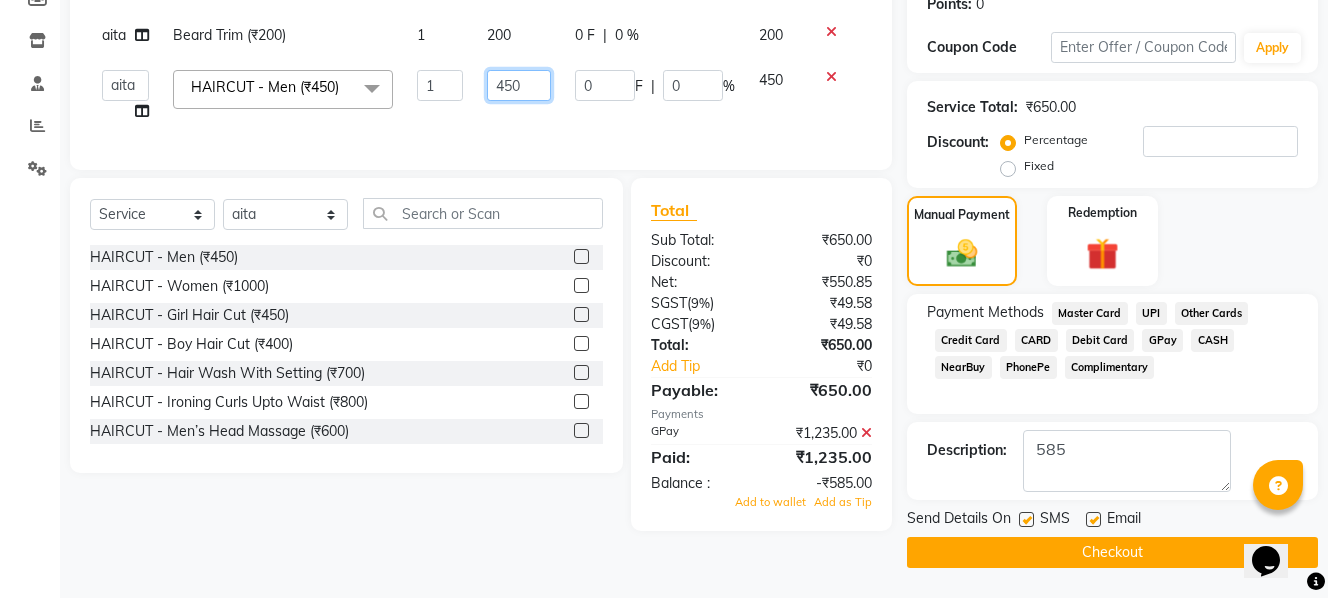 click on "450" 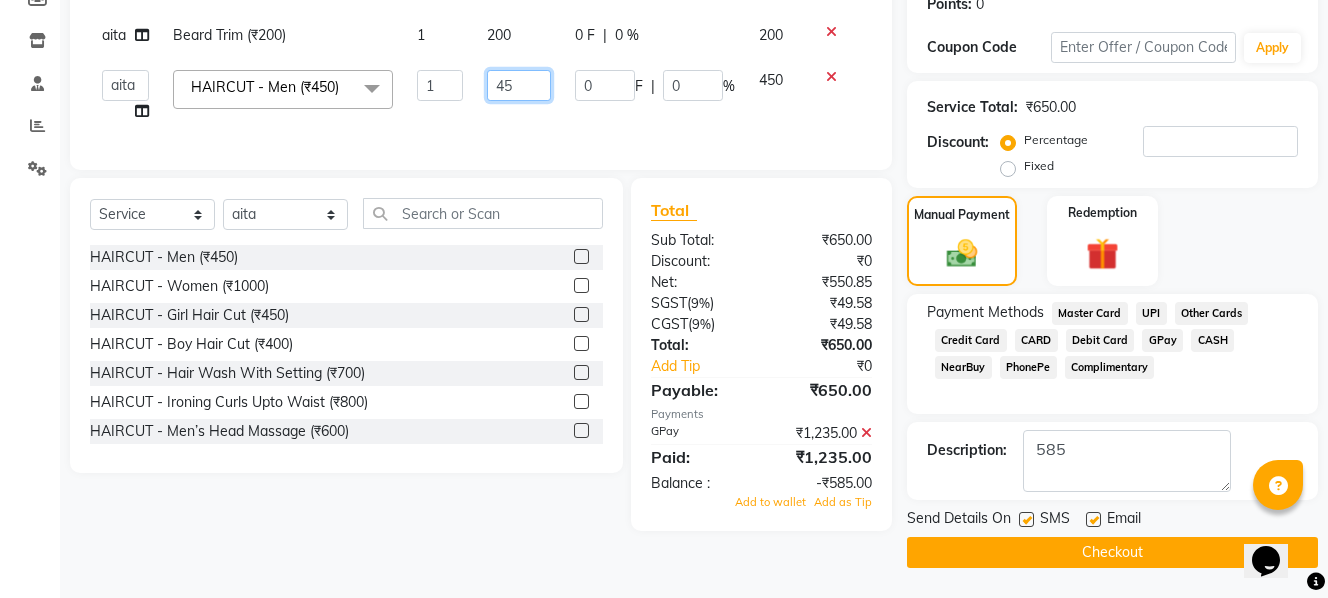 type on "4" 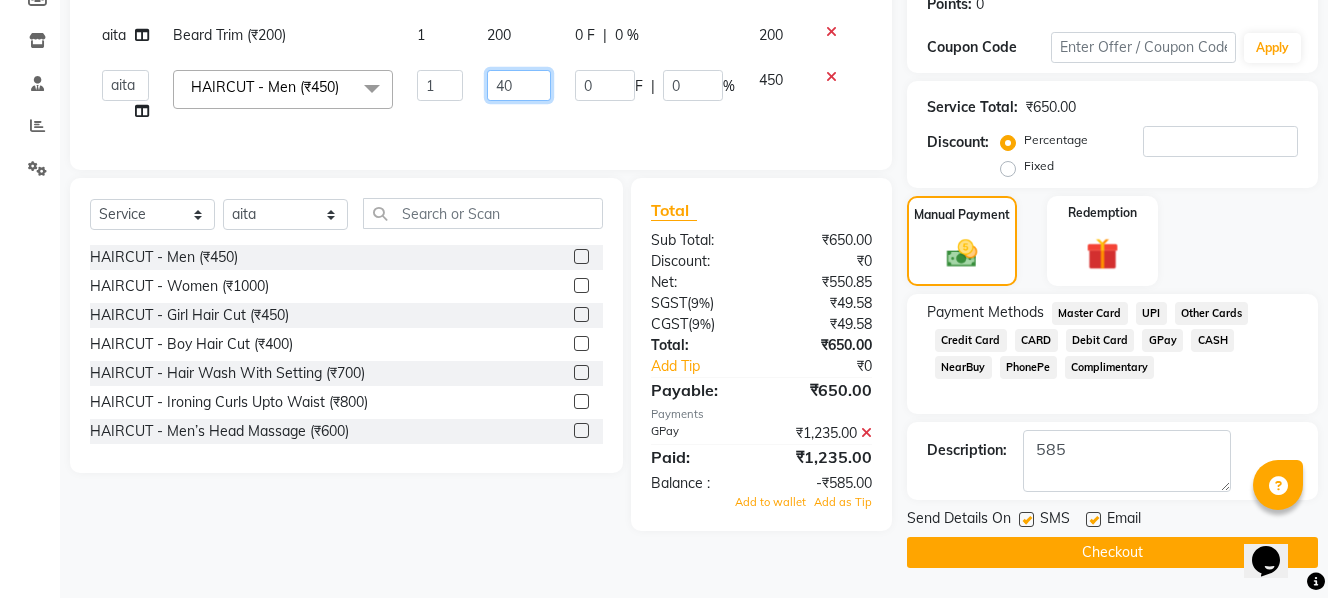type on "405" 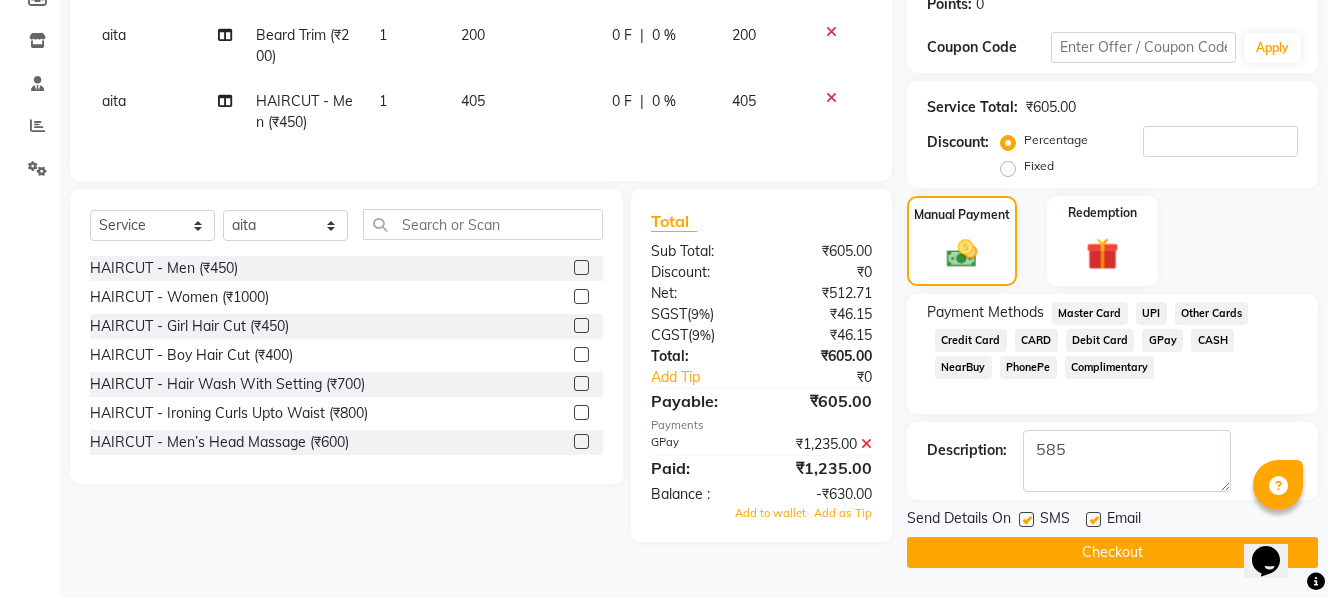 click on "200" 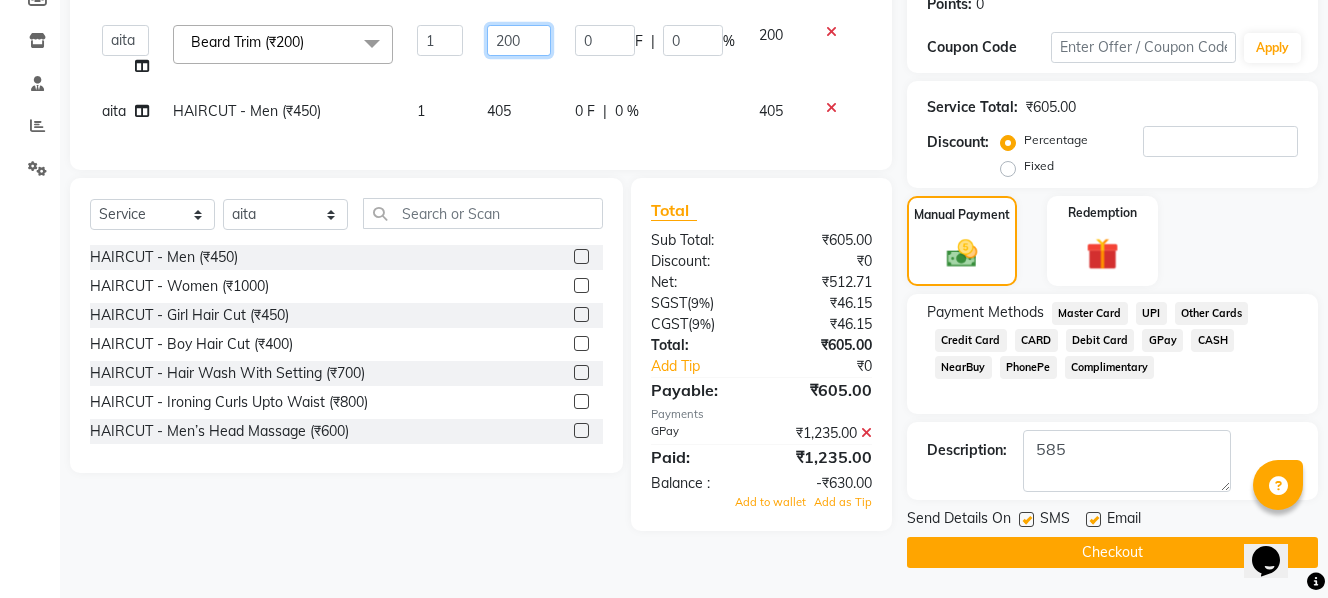 click on "200" 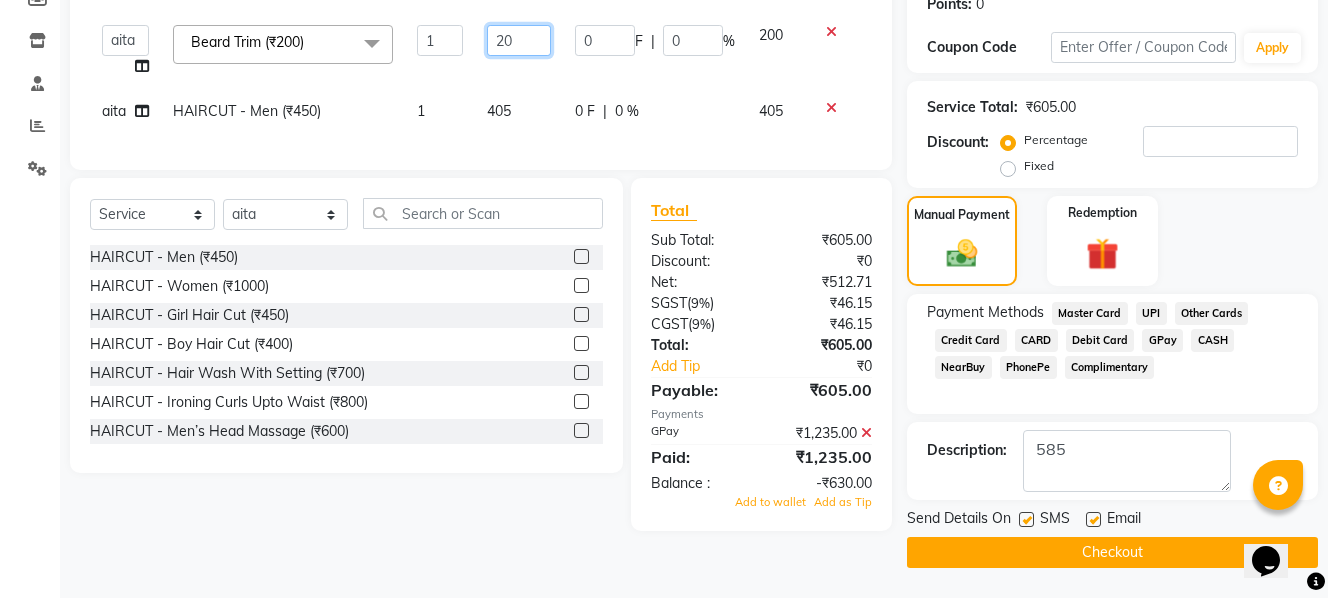 type on "2" 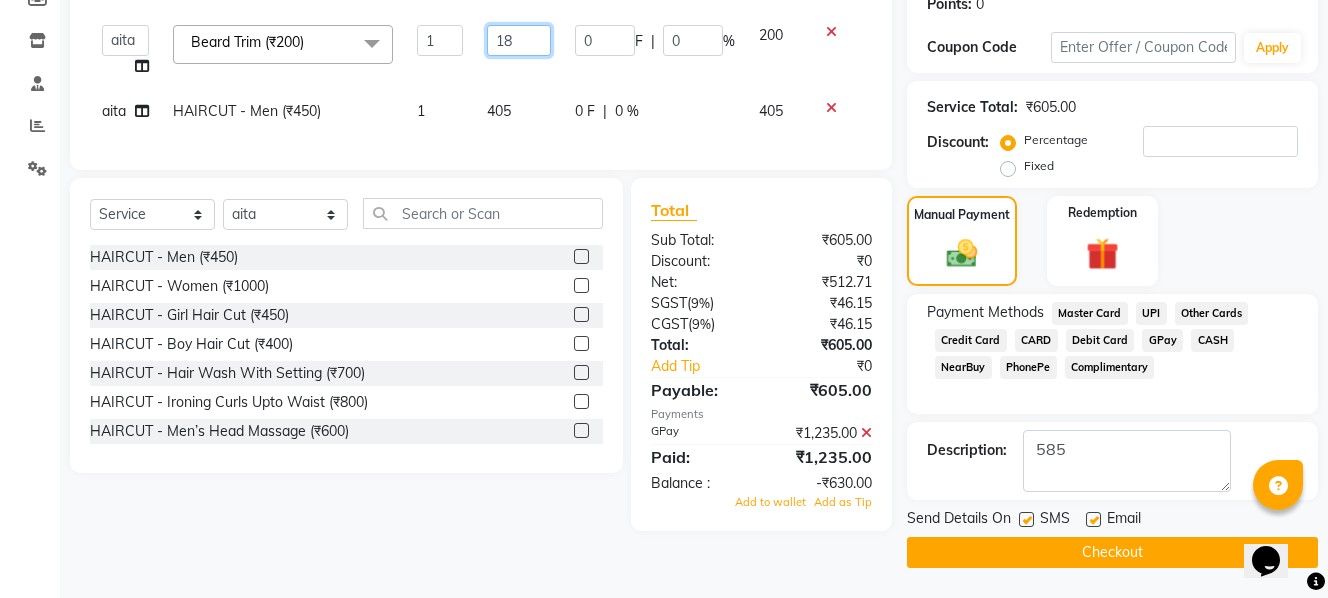 type on "180" 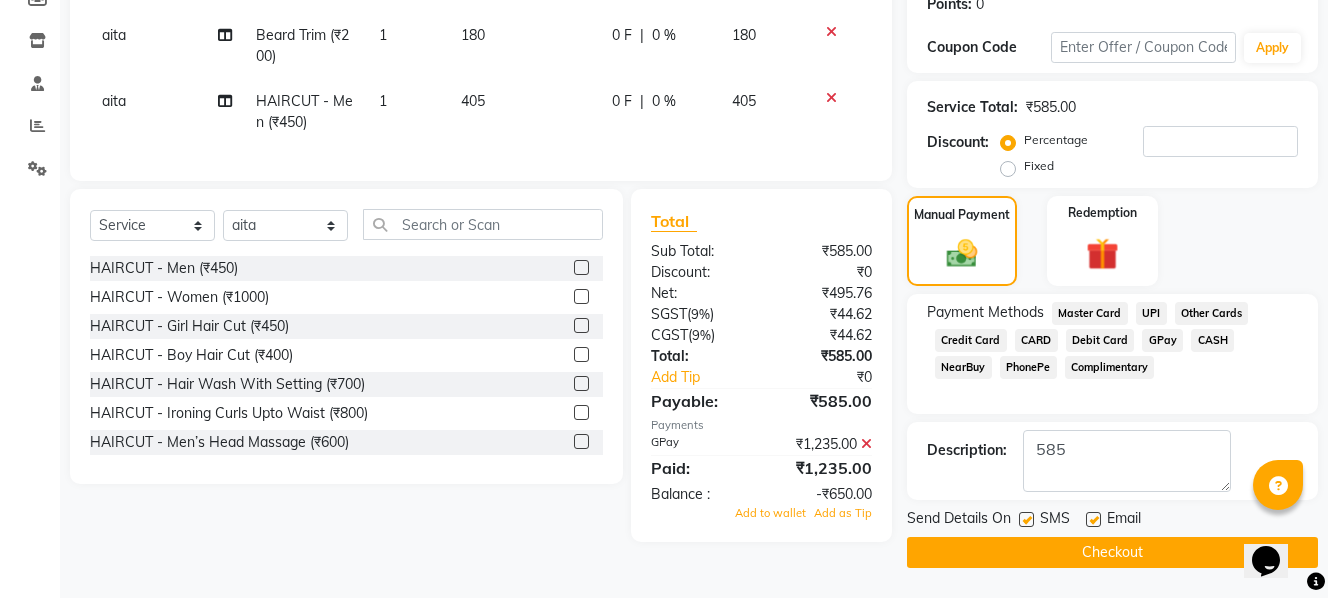 click on "0 F | 0 %" 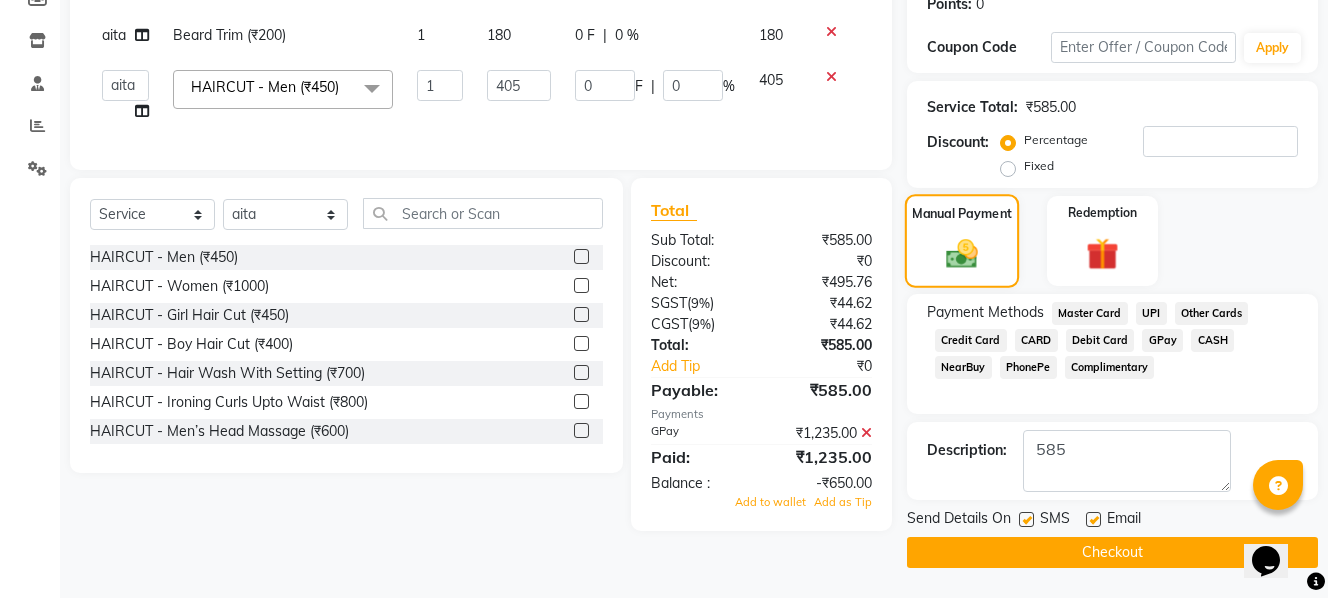 click 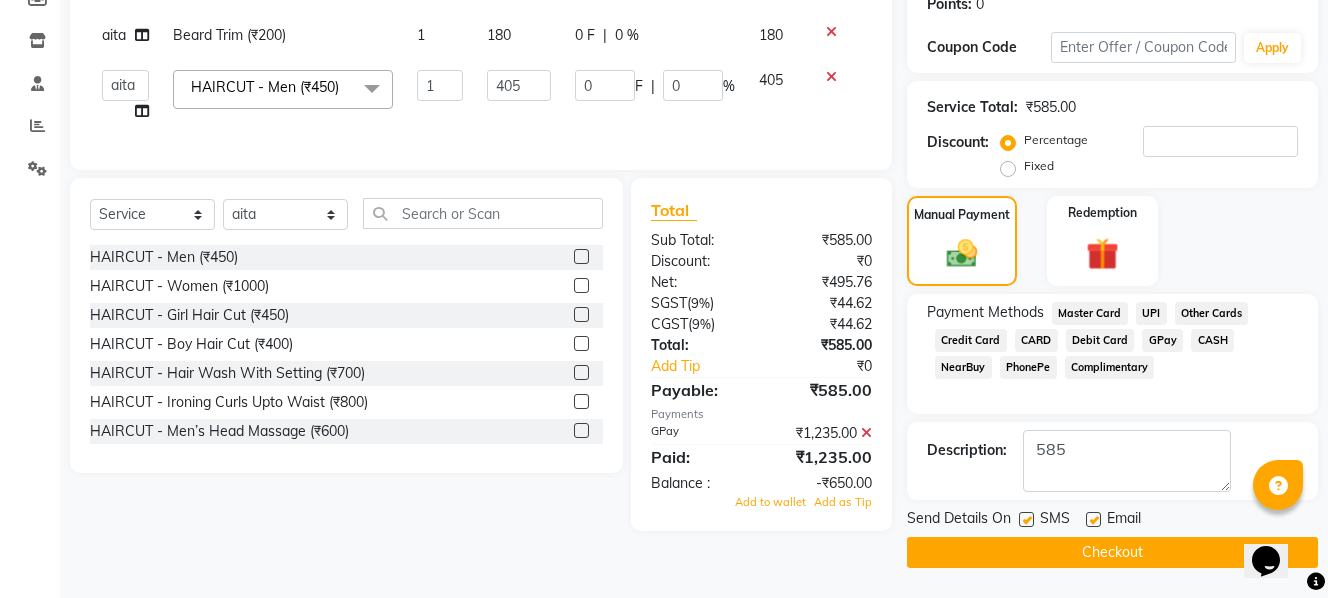 click on "CARD" 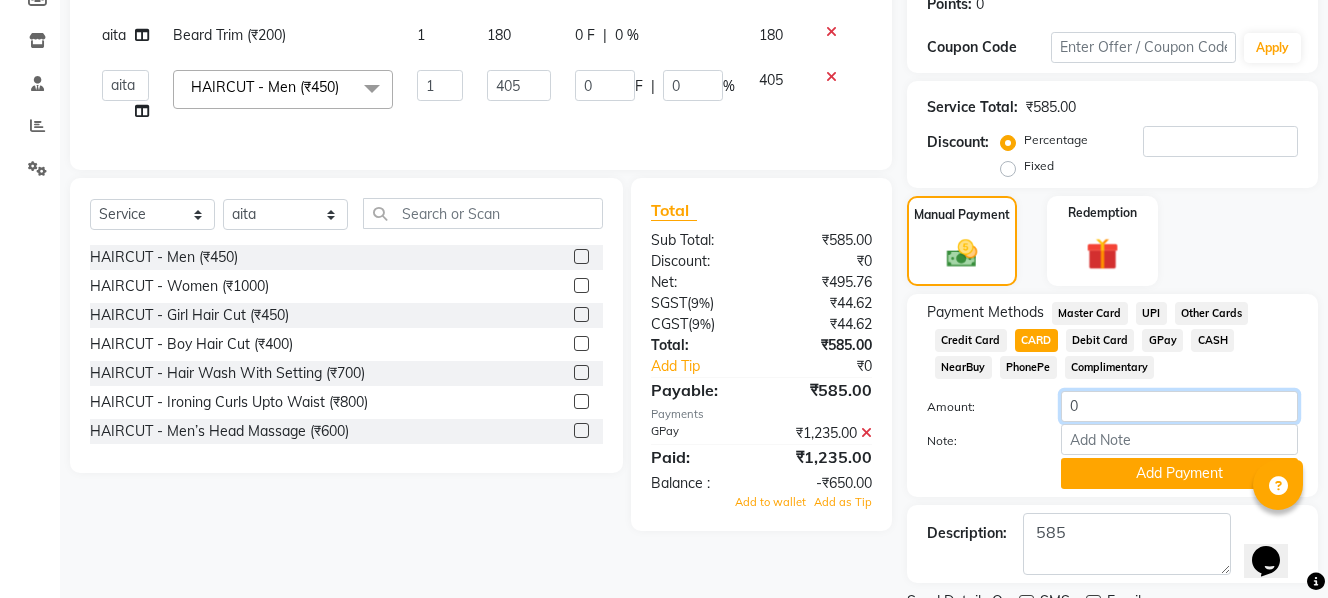 click on "0" 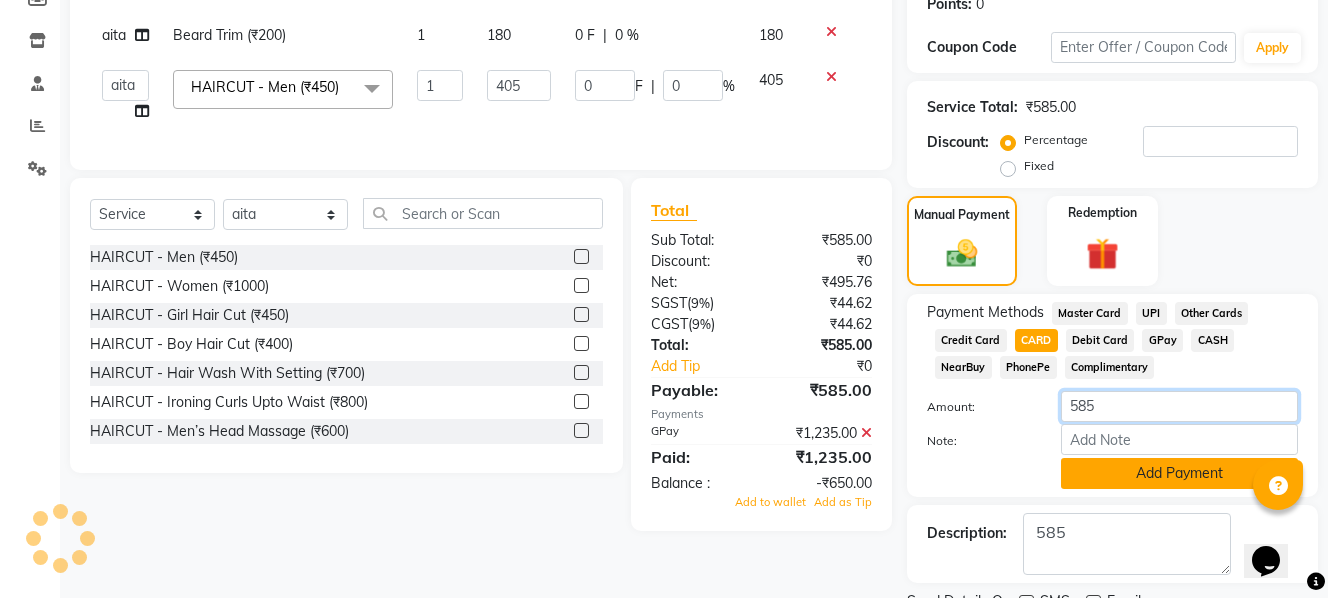 type on "585" 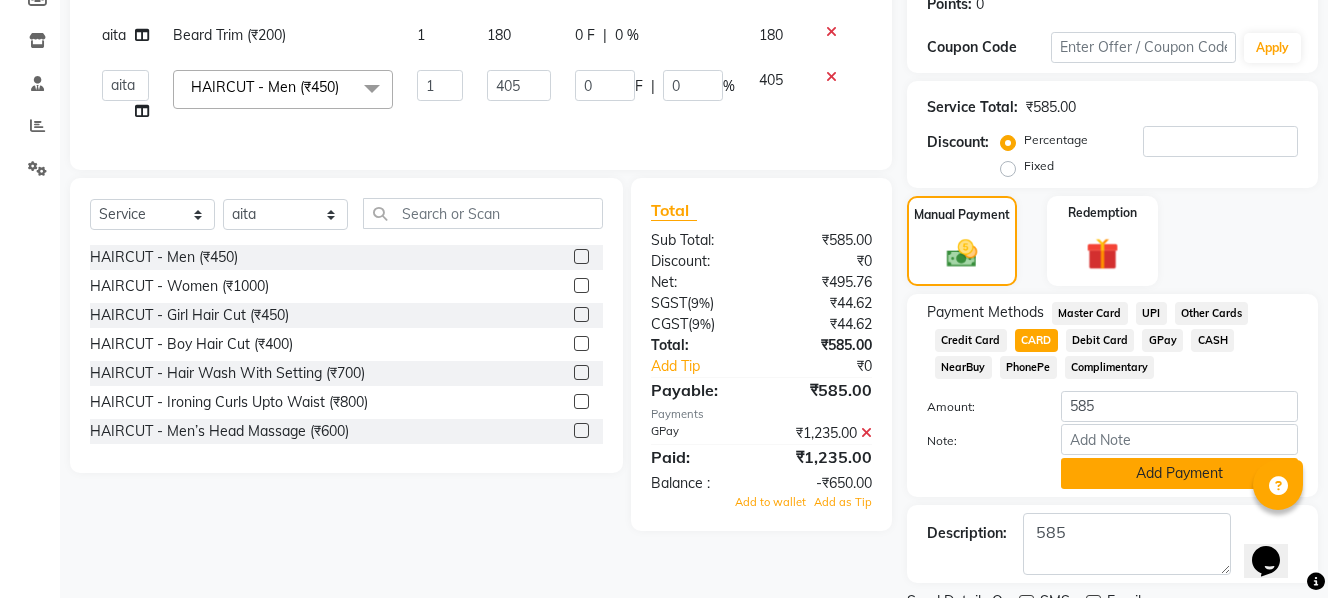 click on "Add Payment" 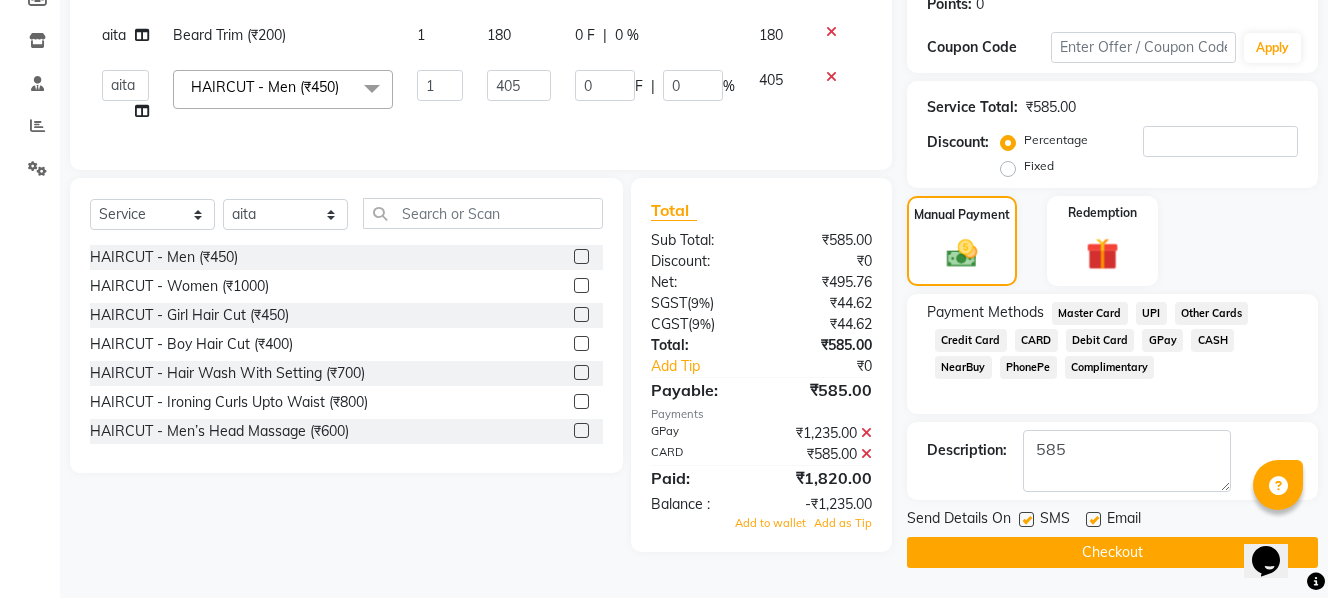 click on "Checkout" 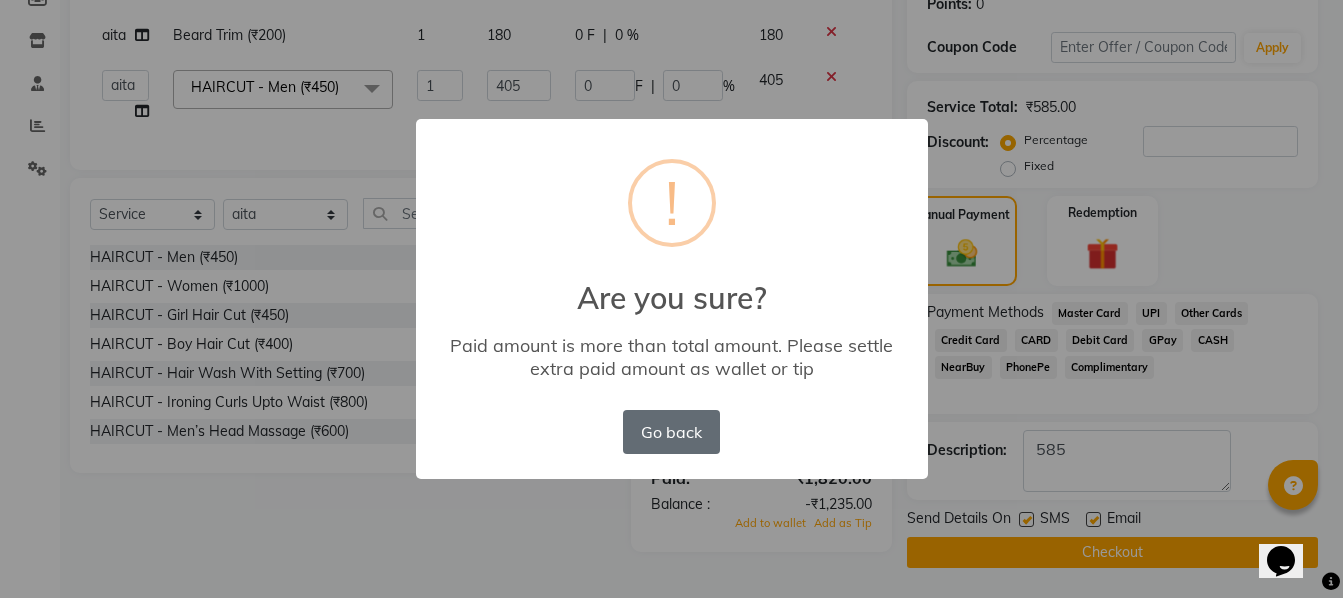 click on "Go back" at bounding box center (671, 432) 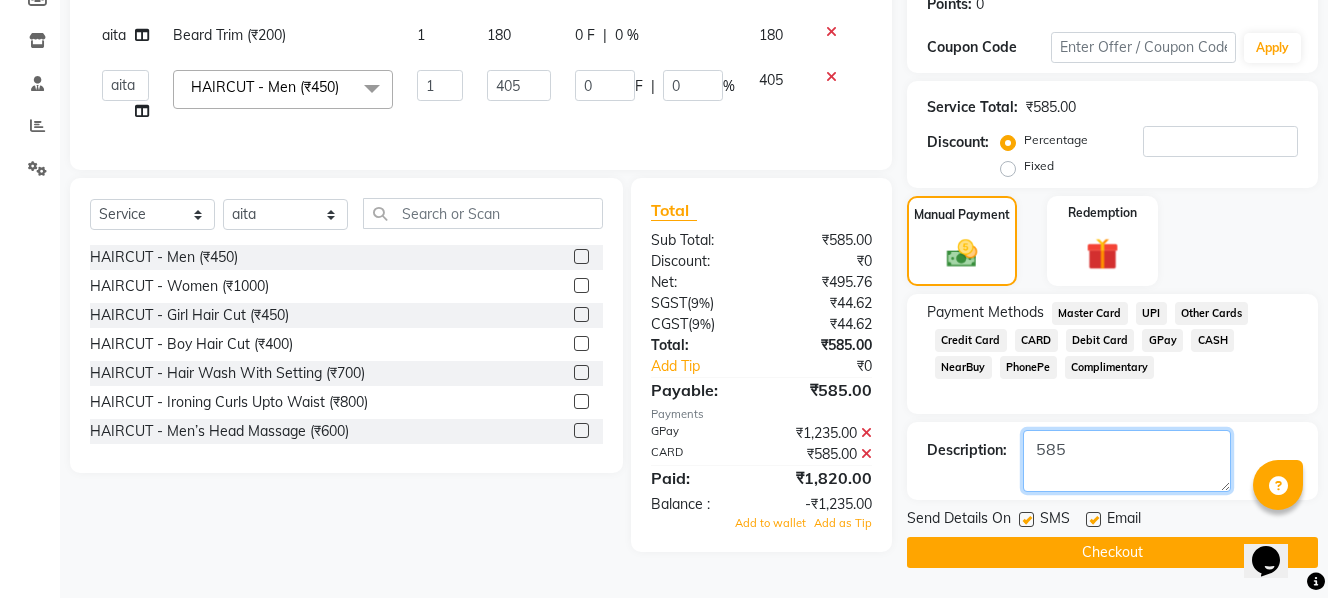 click 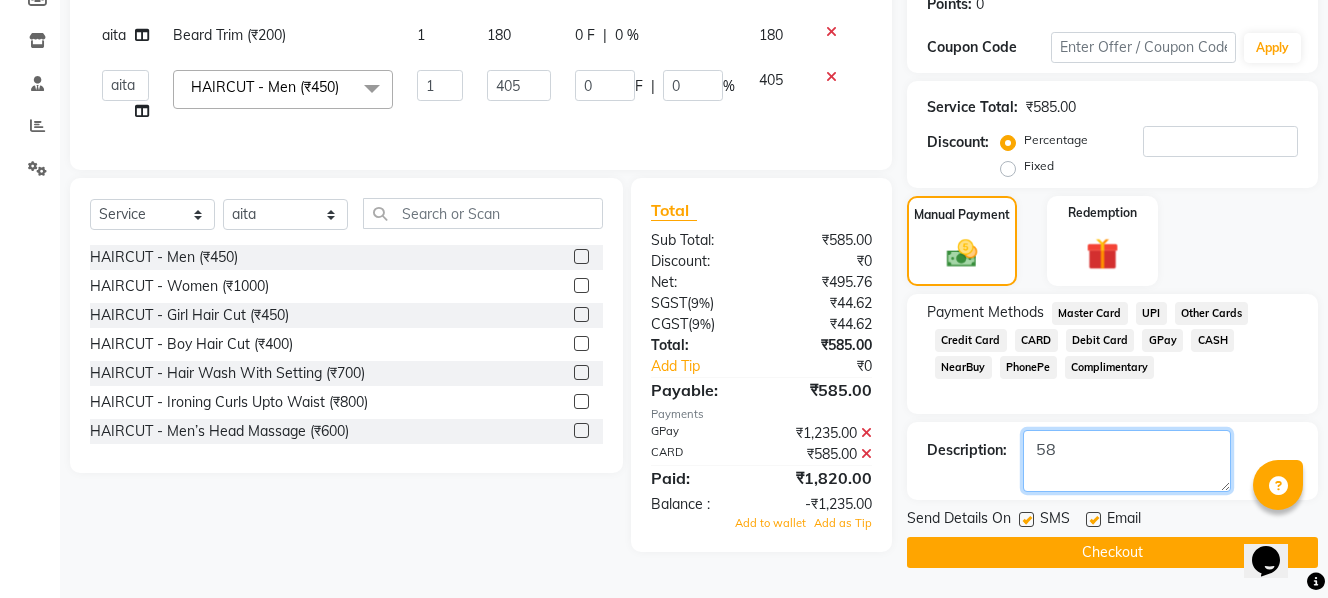 type on "5" 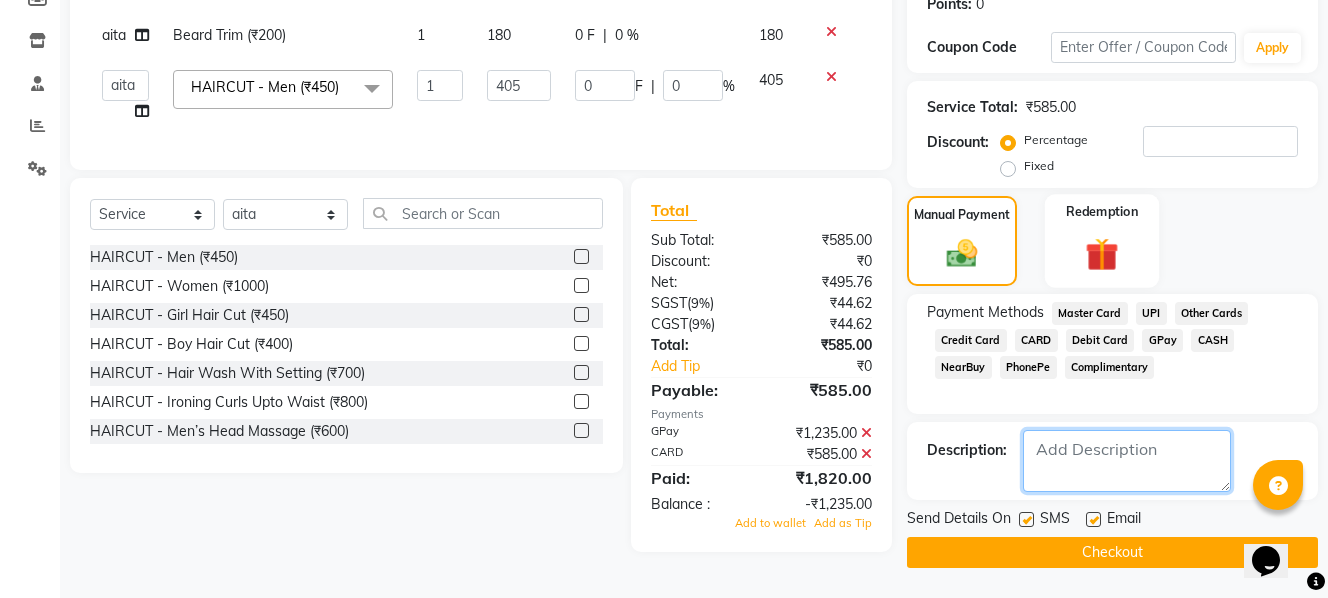 type 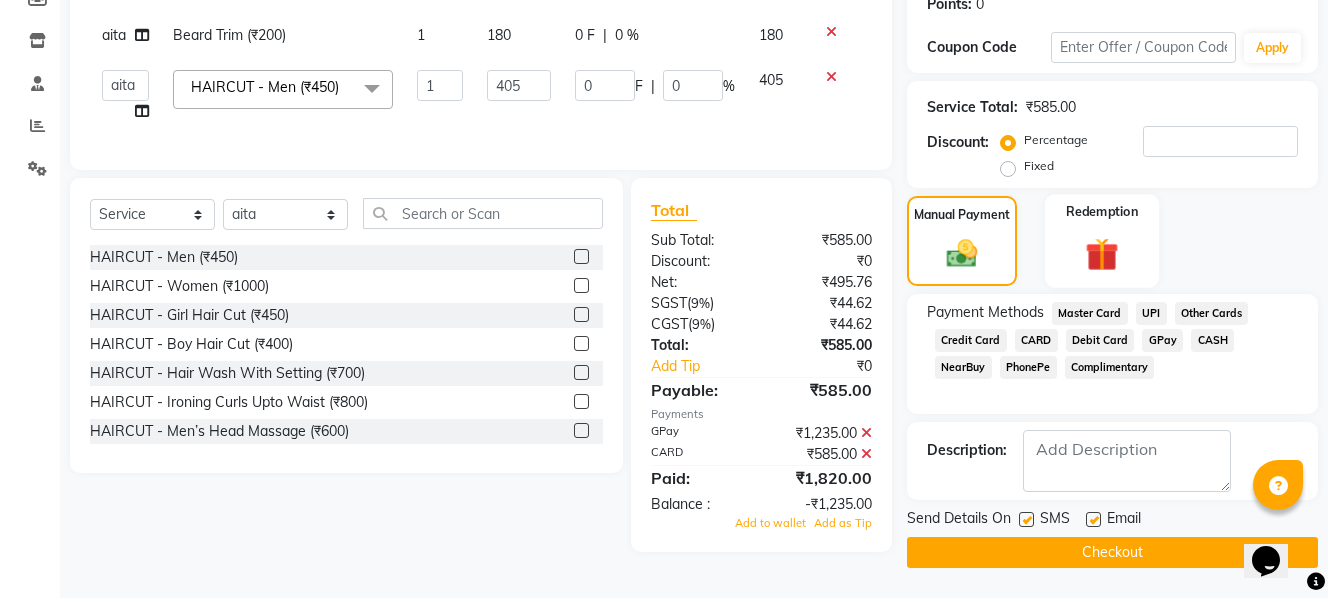 click on "Redemption" 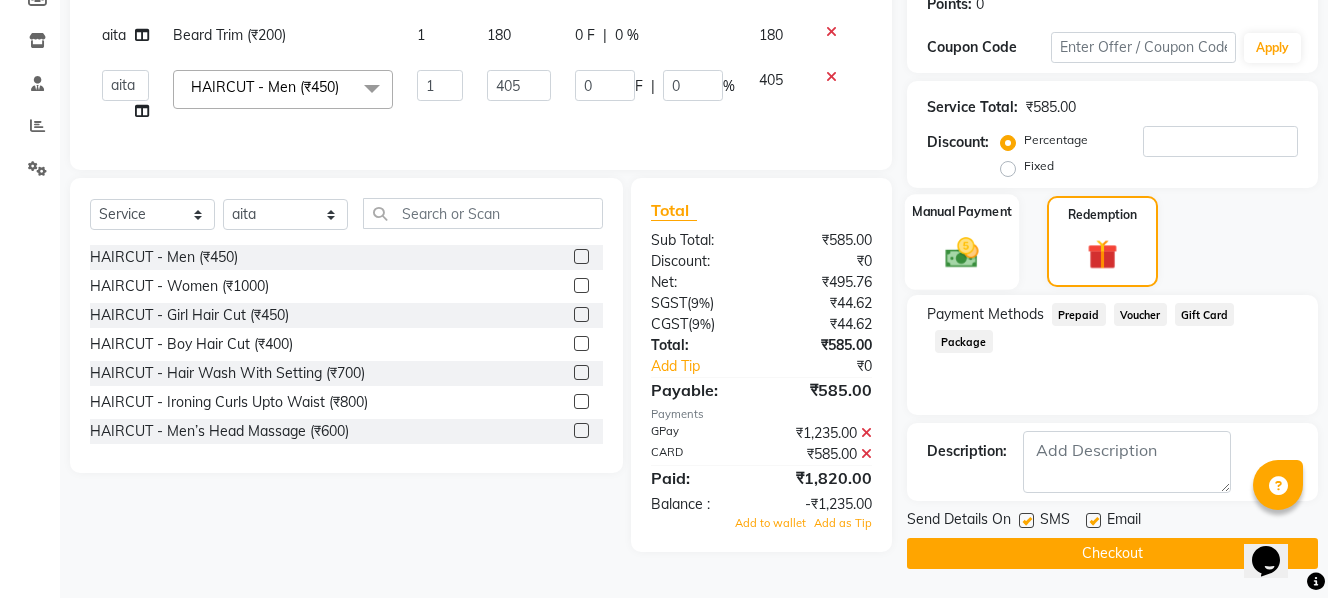 click on "Manual Payment" 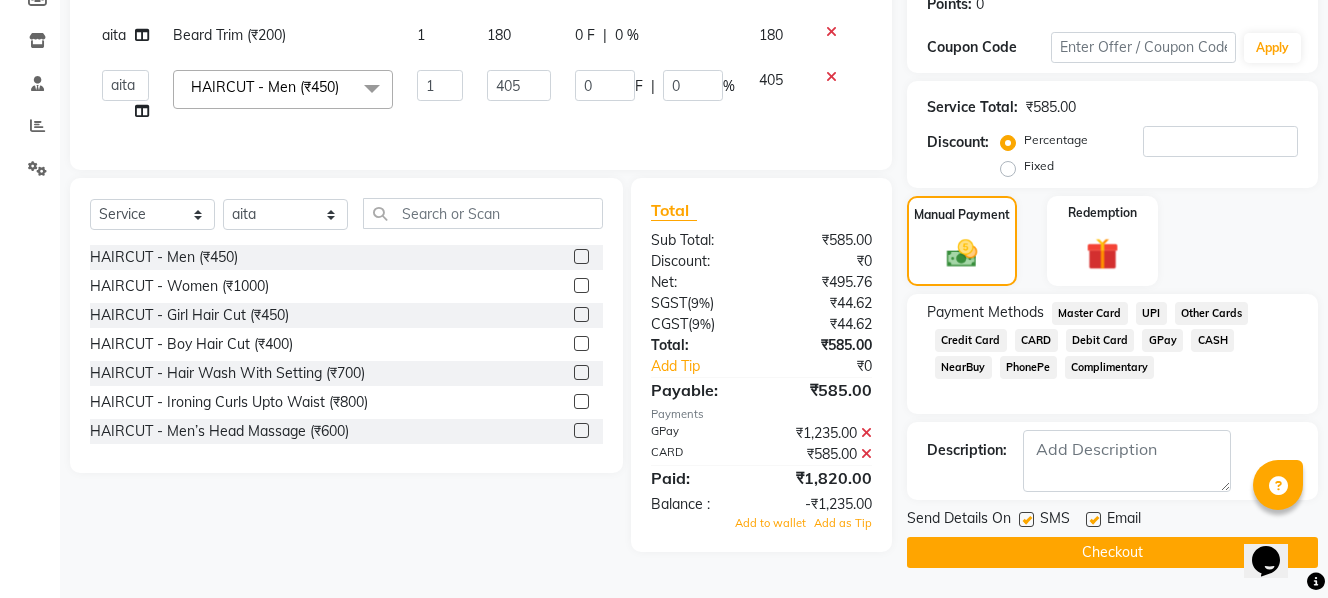 click on "CARD" 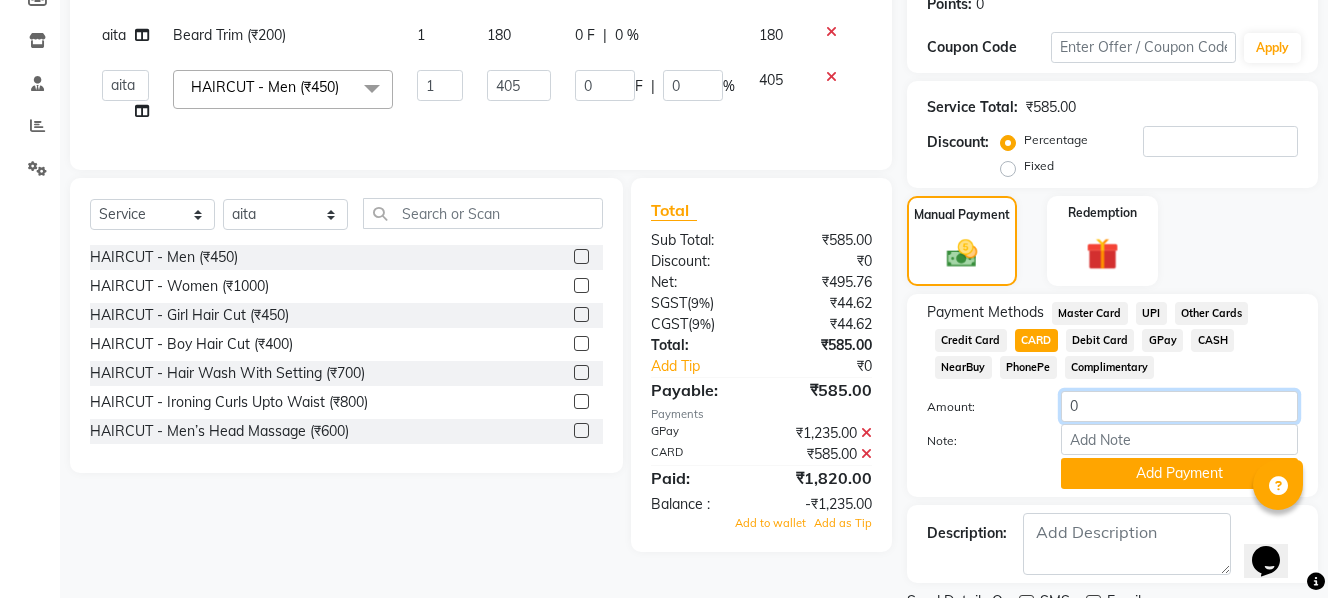 click on "0" 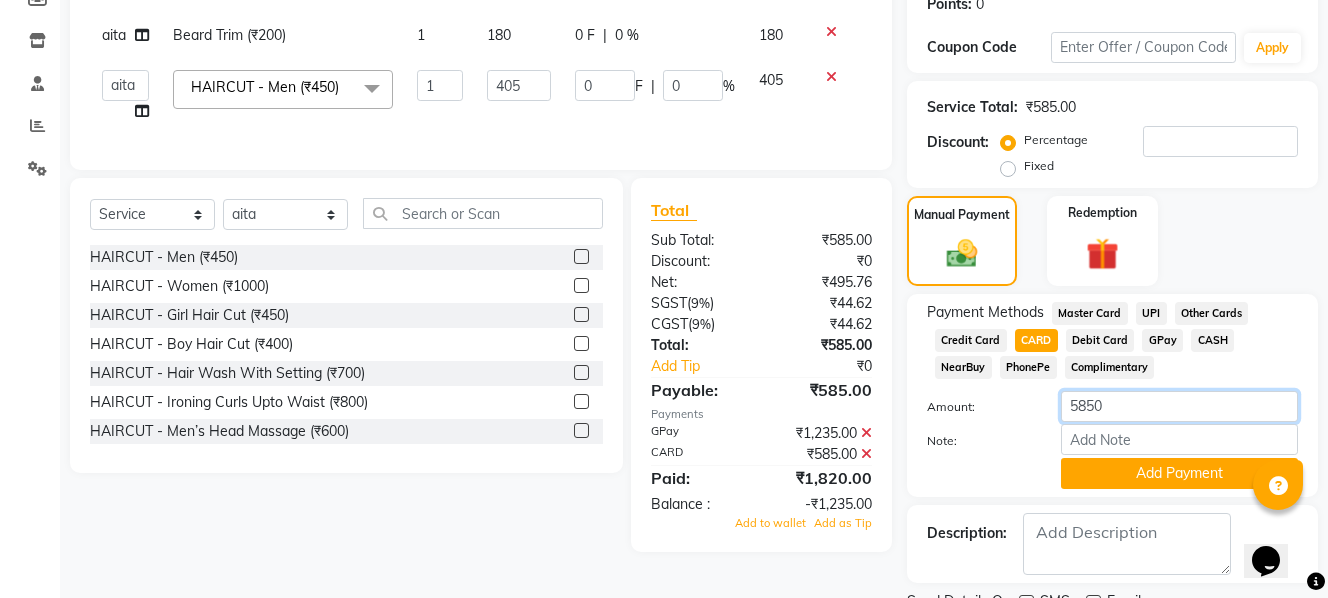 click on "5850" 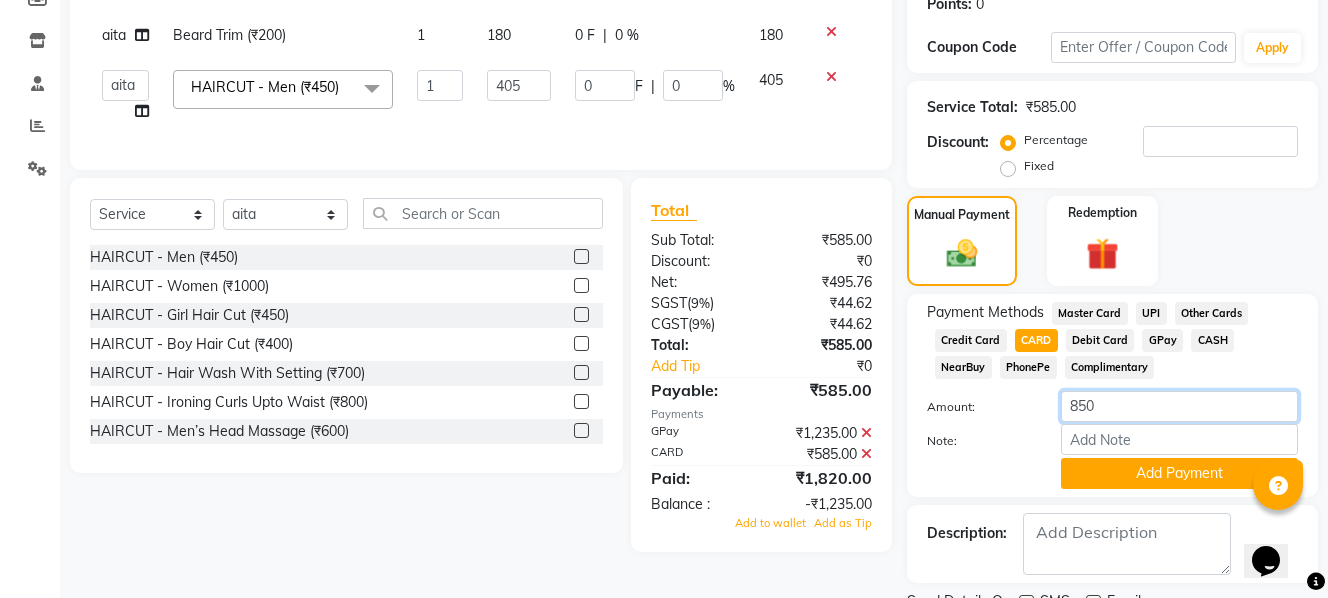 click on "850" 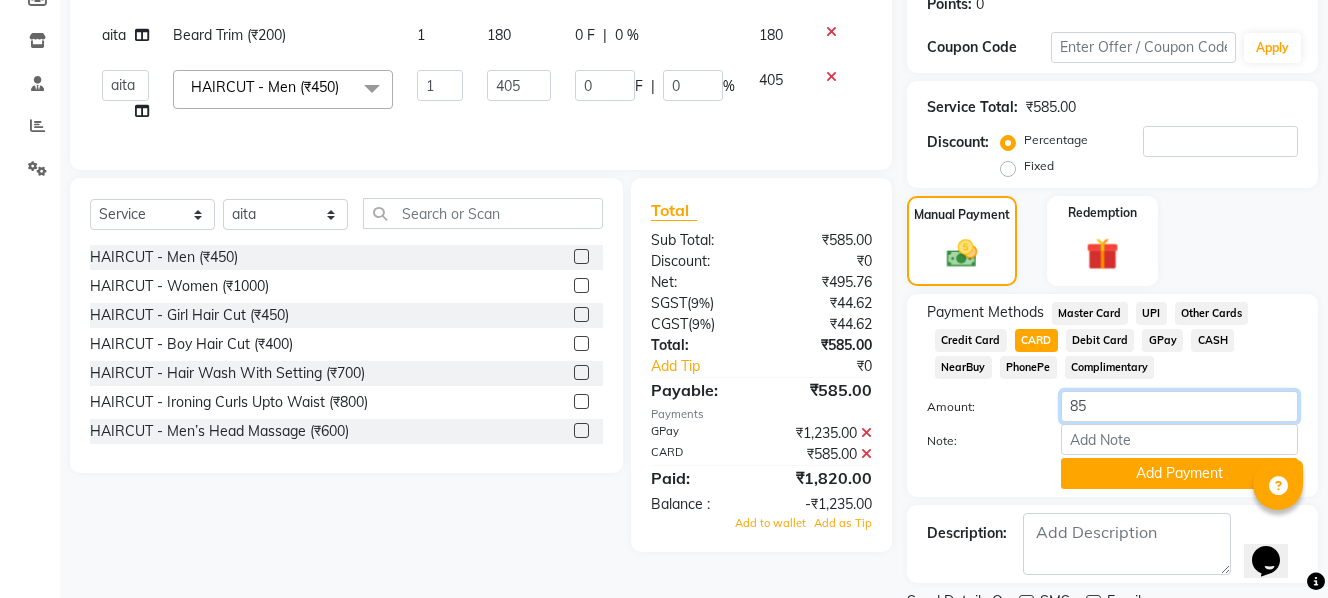 type on "8" 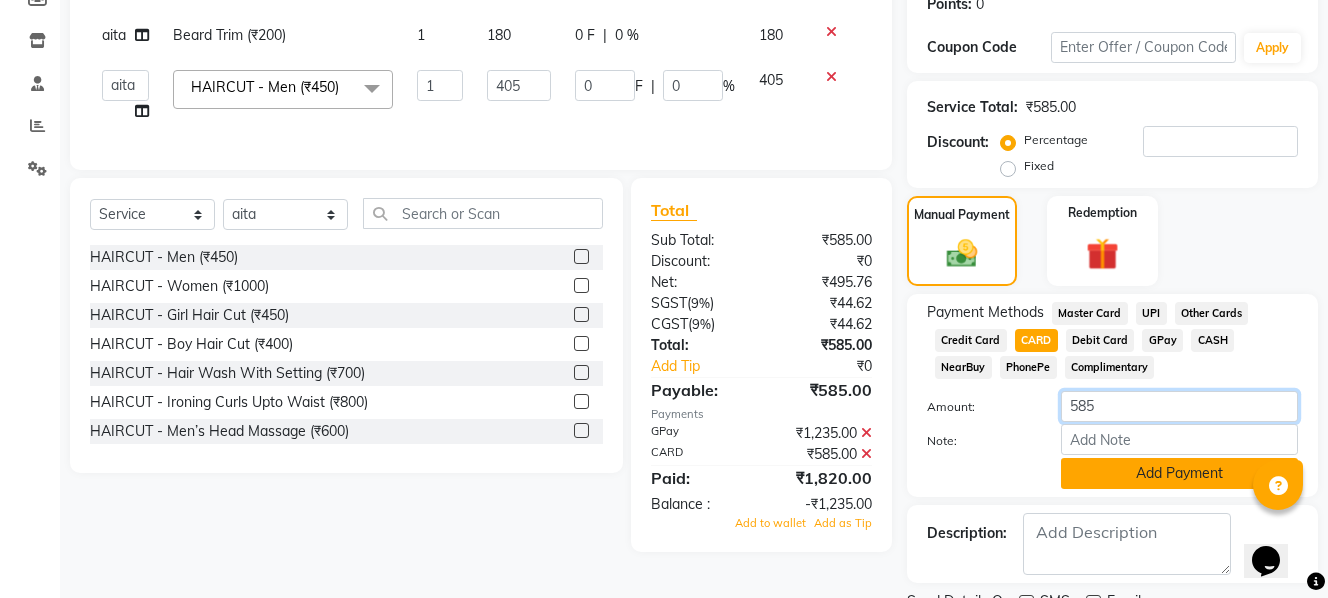 type on "585" 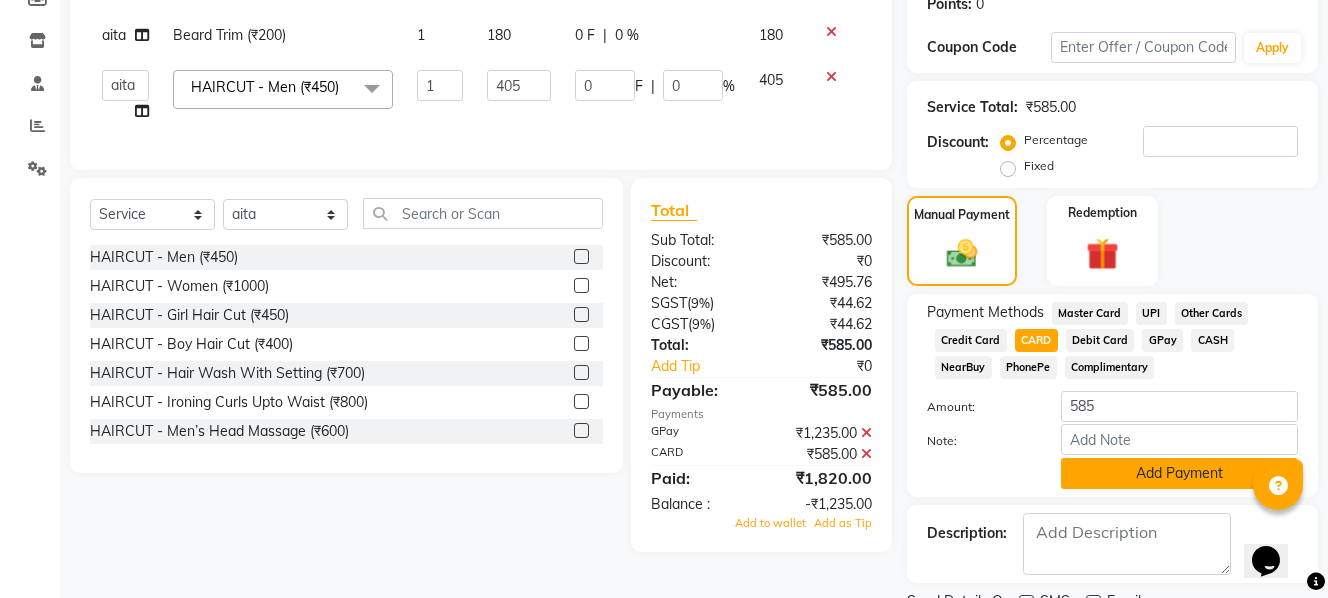click on "Add Payment" 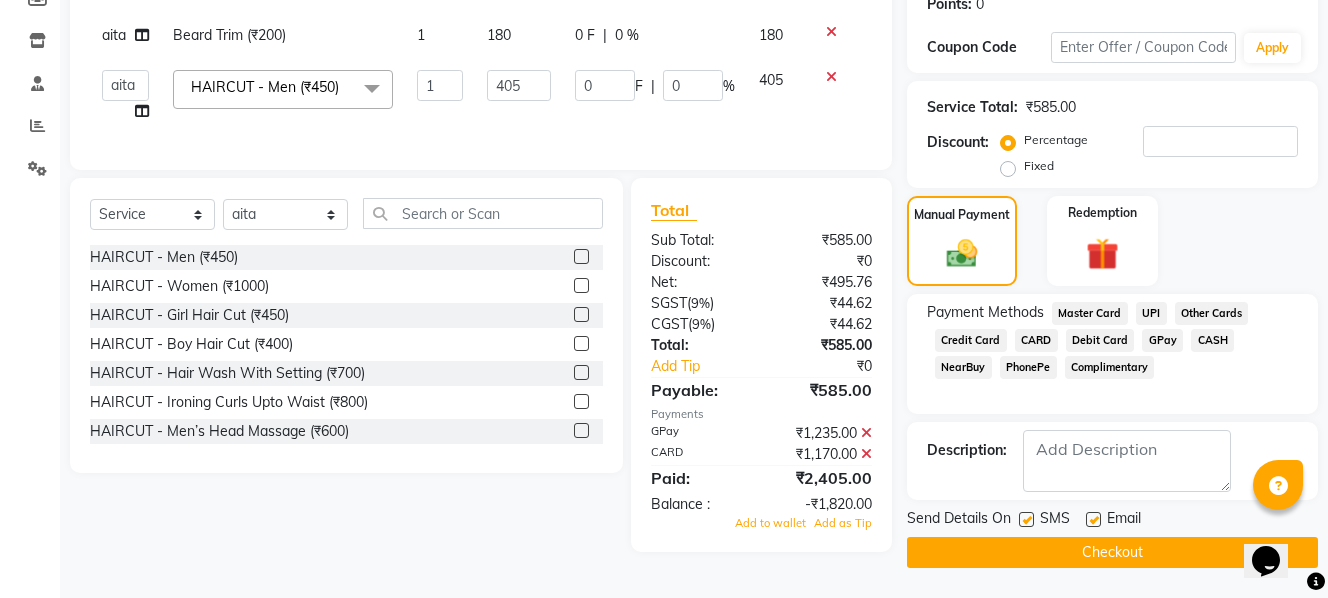 click on "Checkout" 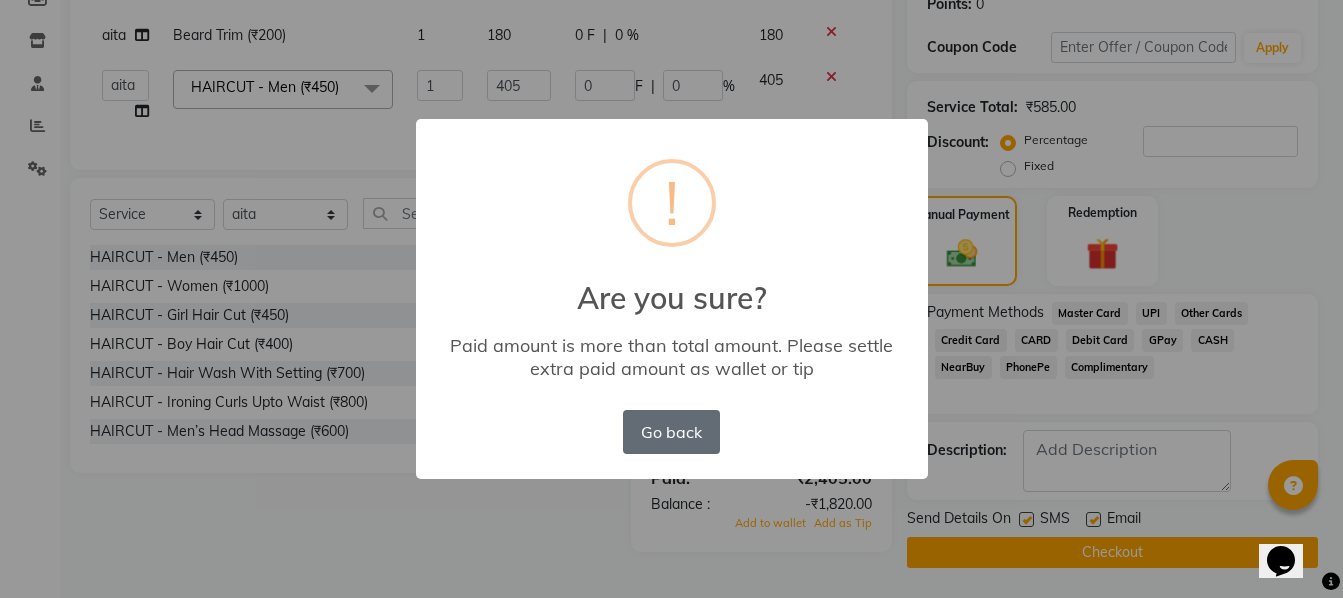 click on "Go back" at bounding box center [671, 432] 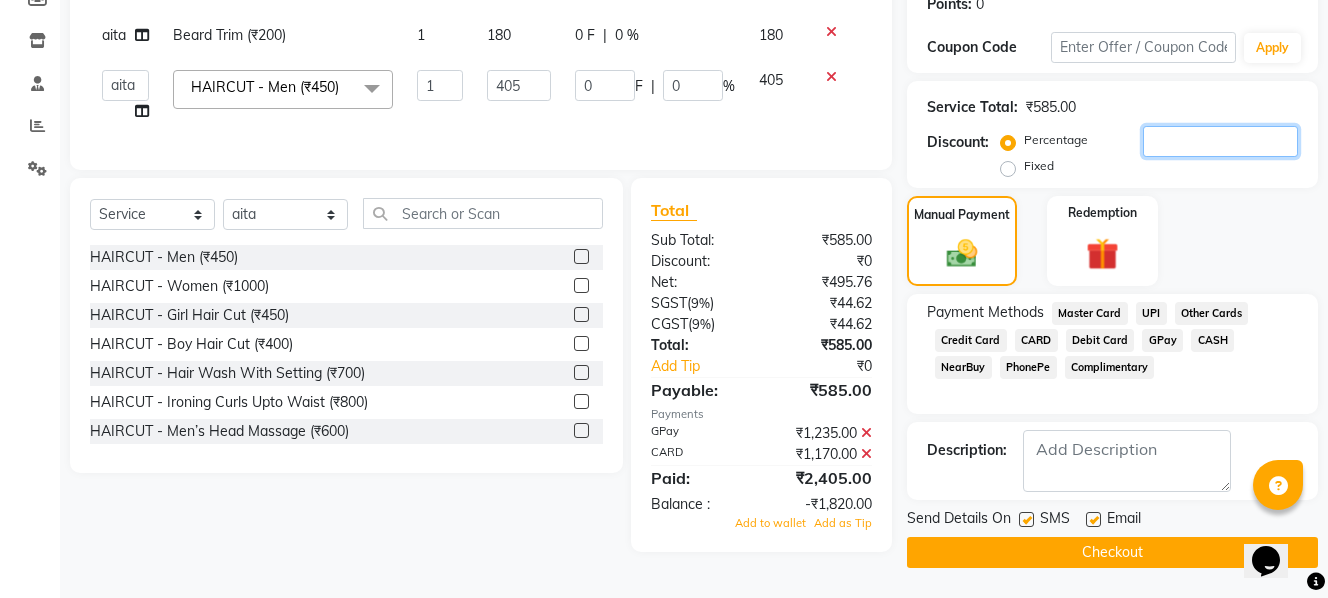 click 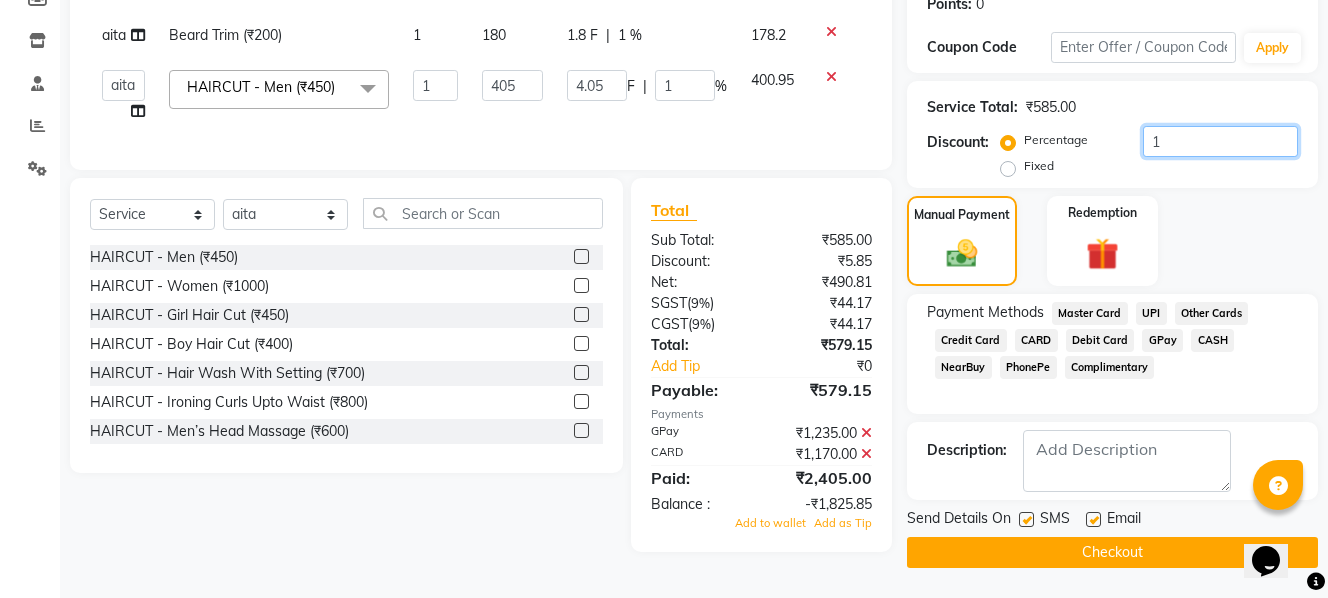 type on "10" 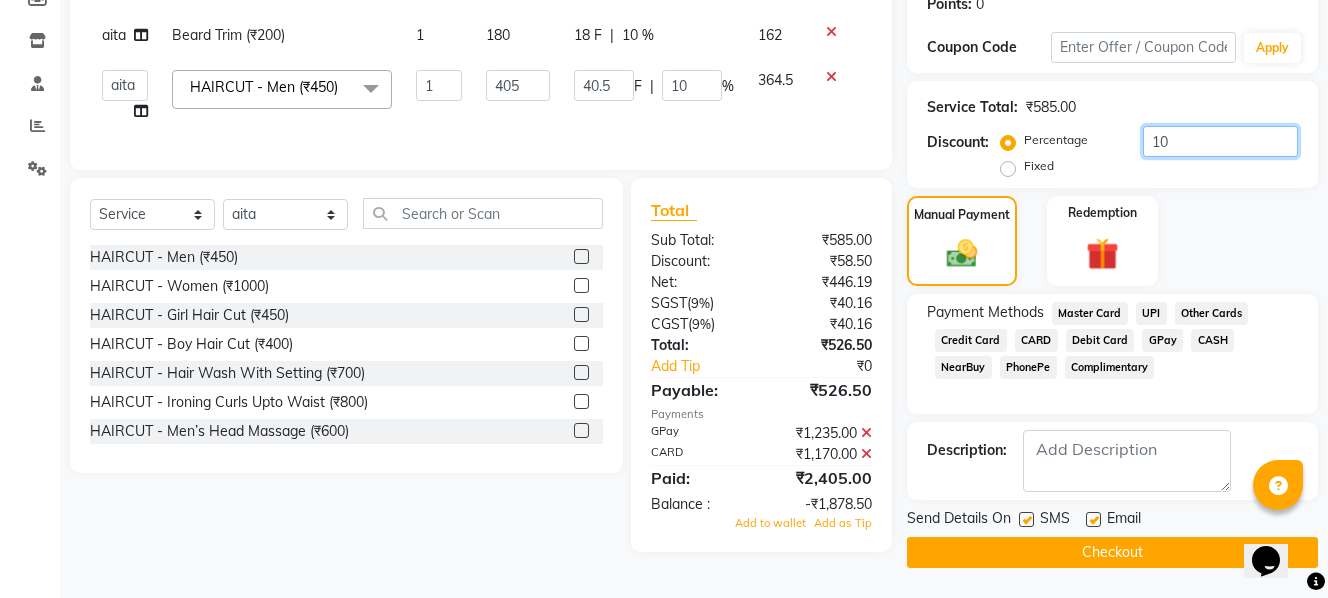 type on "10" 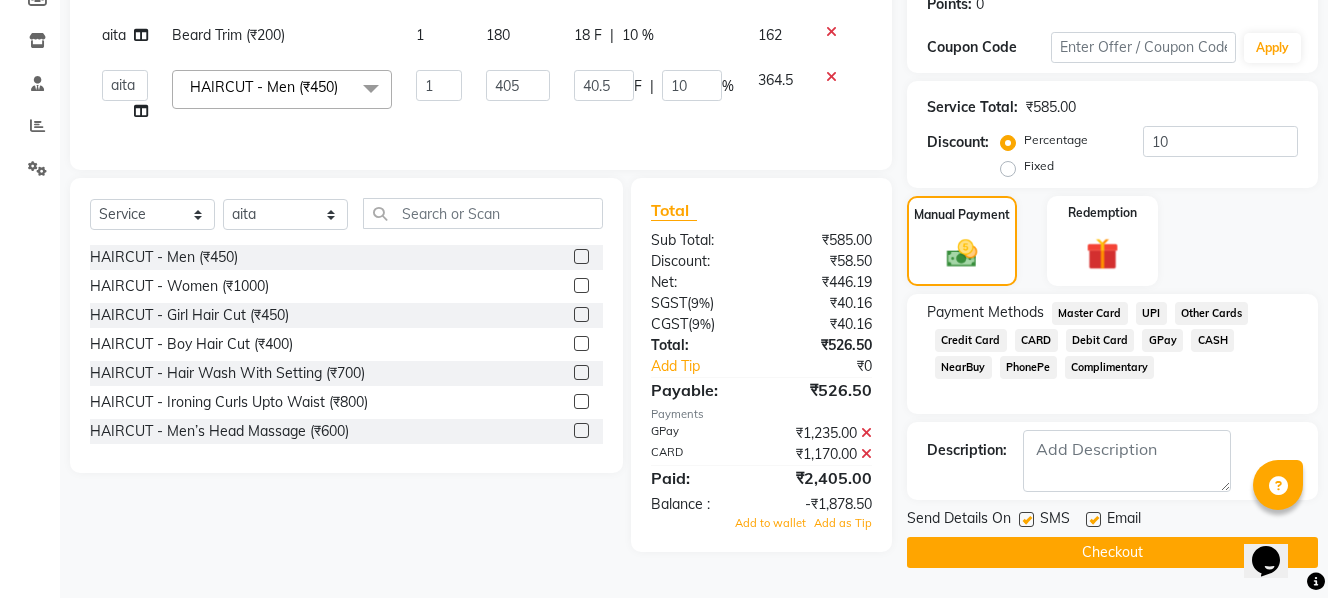 click 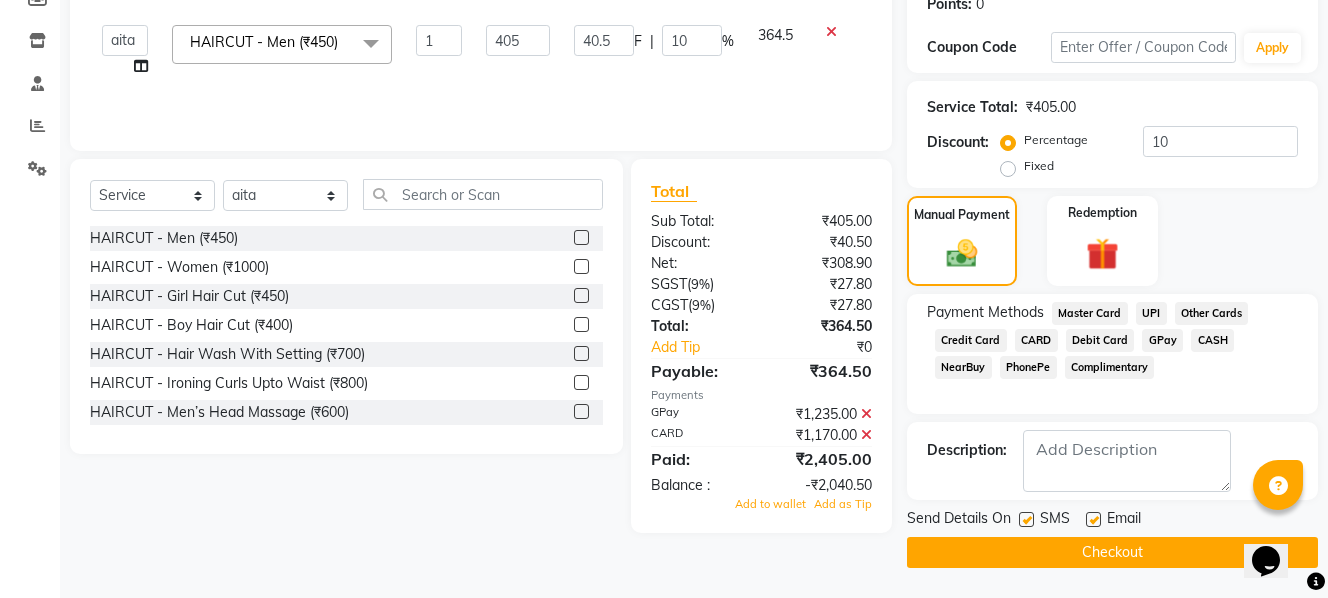 click 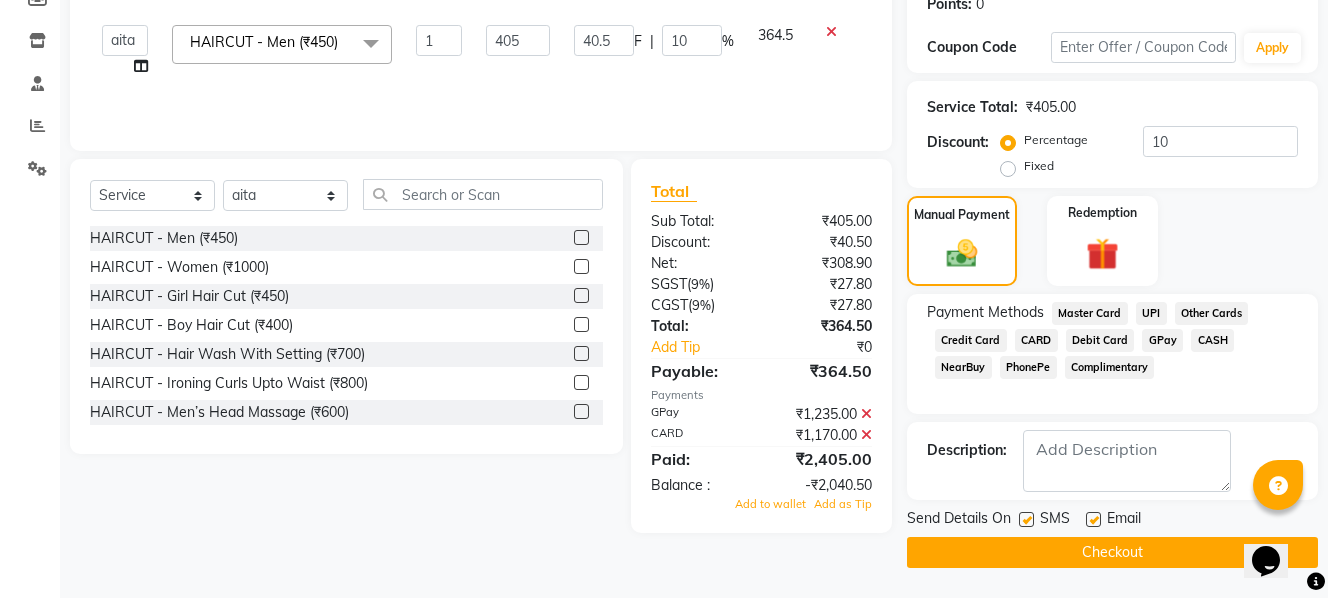 scroll, scrollTop: 203, scrollLeft: 0, axis: vertical 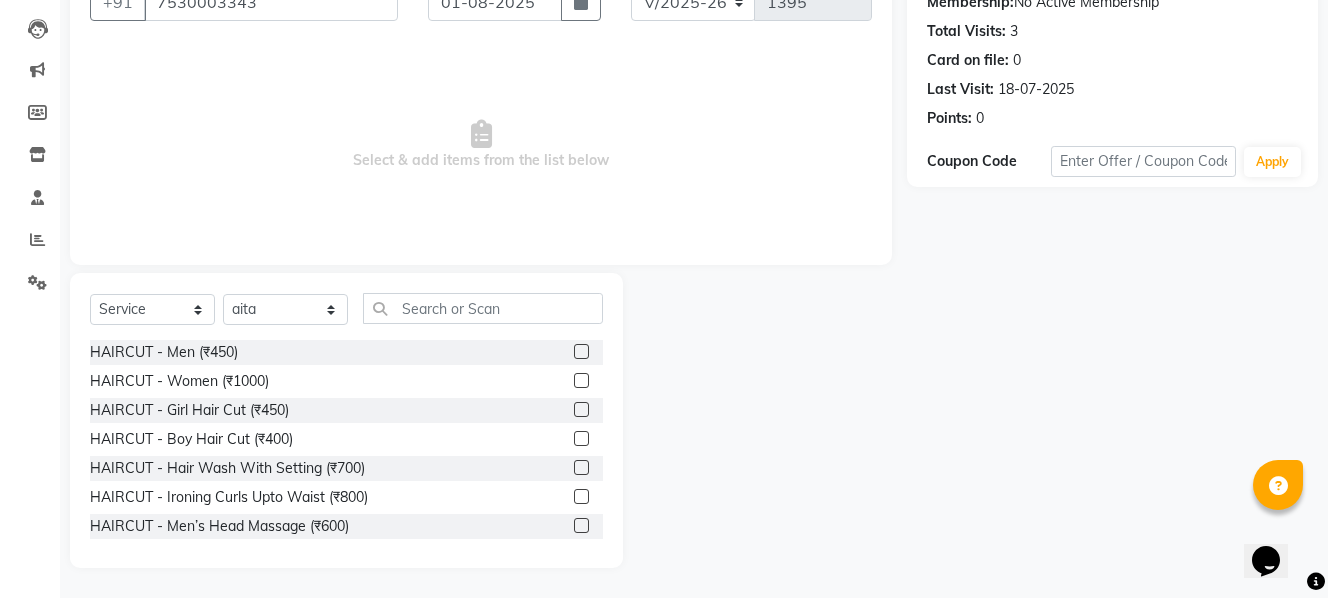 click 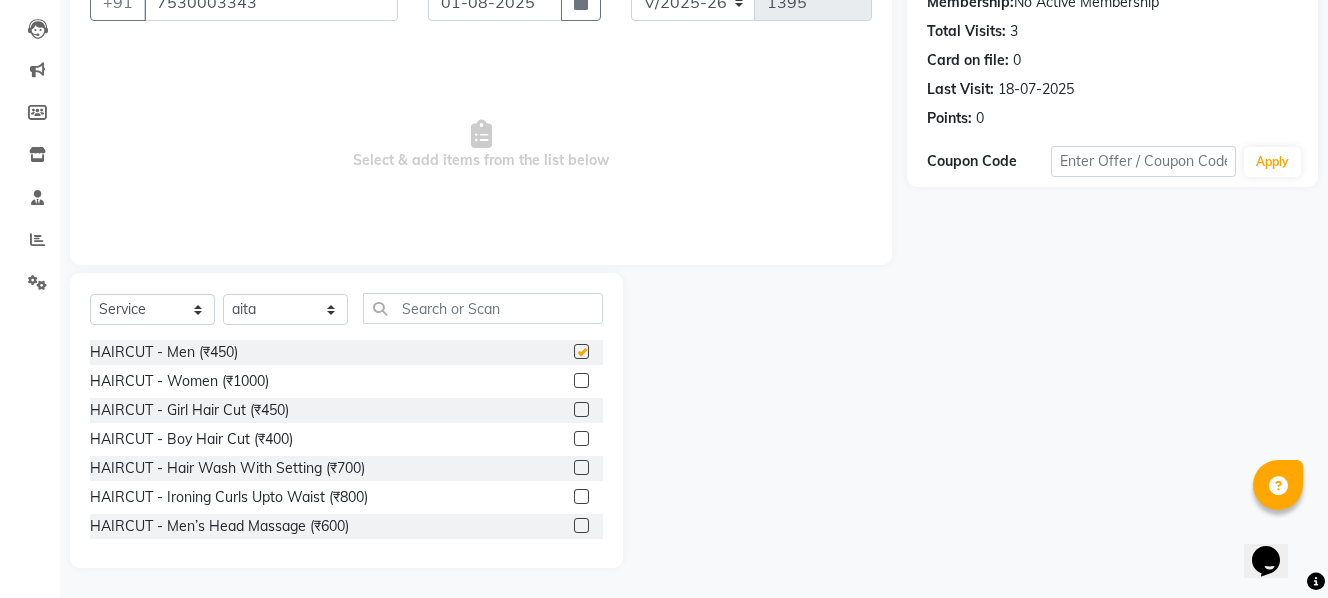 scroll, scrollTop: 317, scrollLeft: 0, axis: vertical 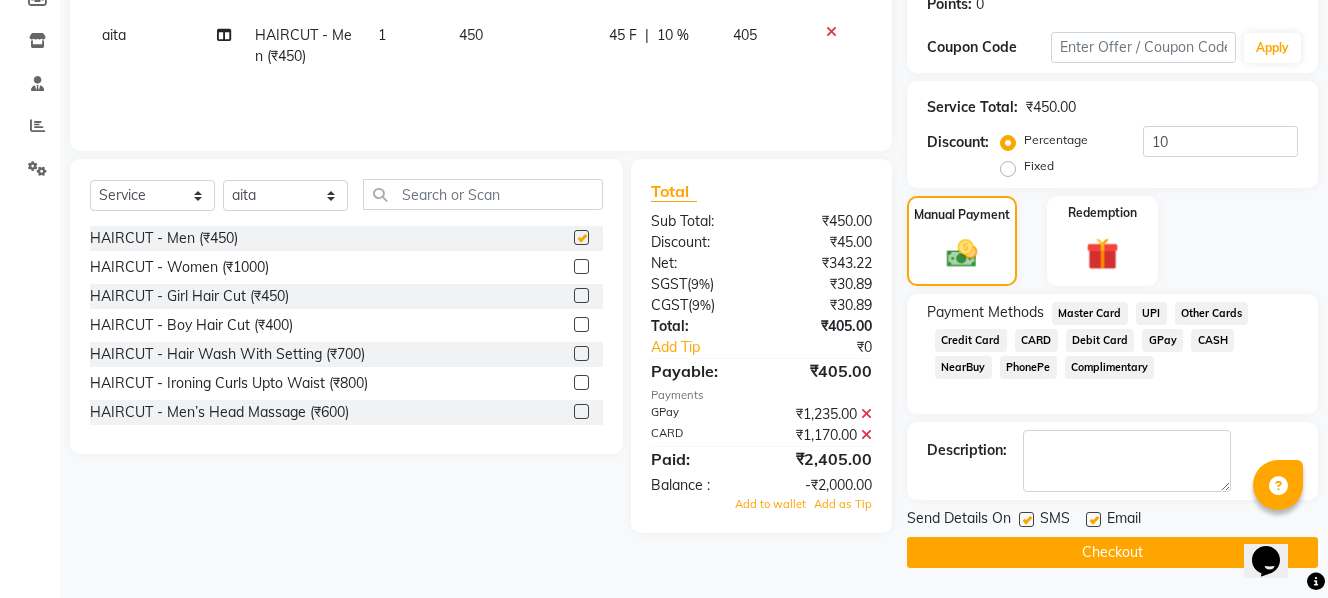 checkbox on "false" 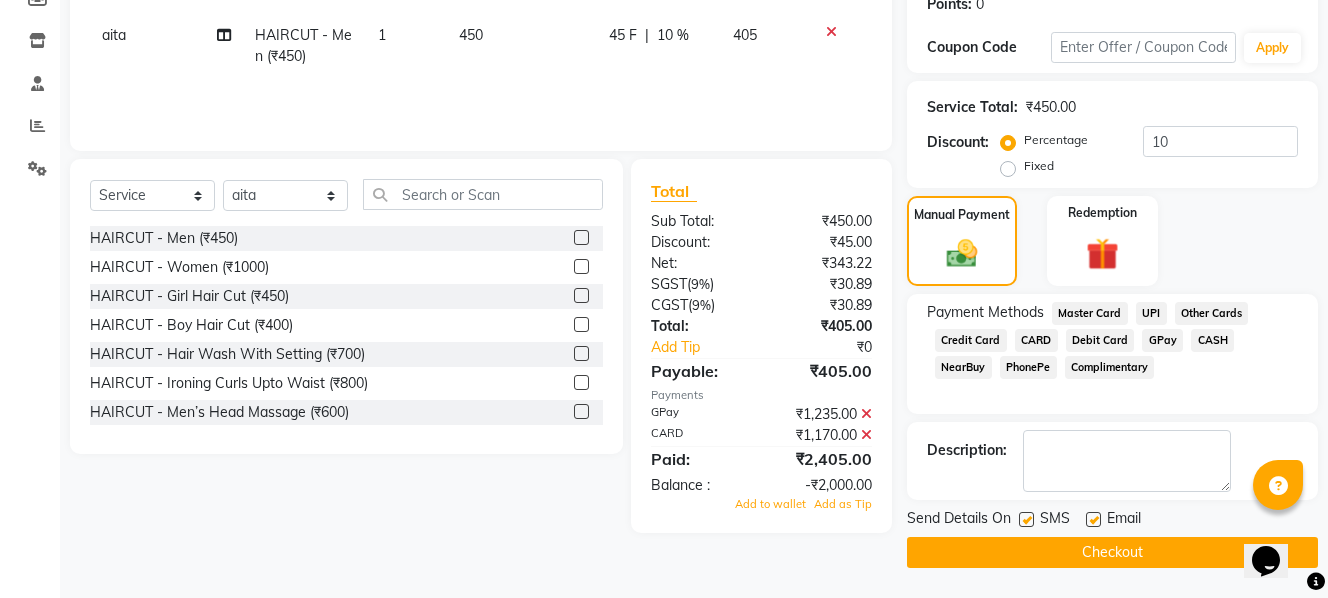 scroll, scrollTop: 100, scrollLeft: 0, axis: vertical 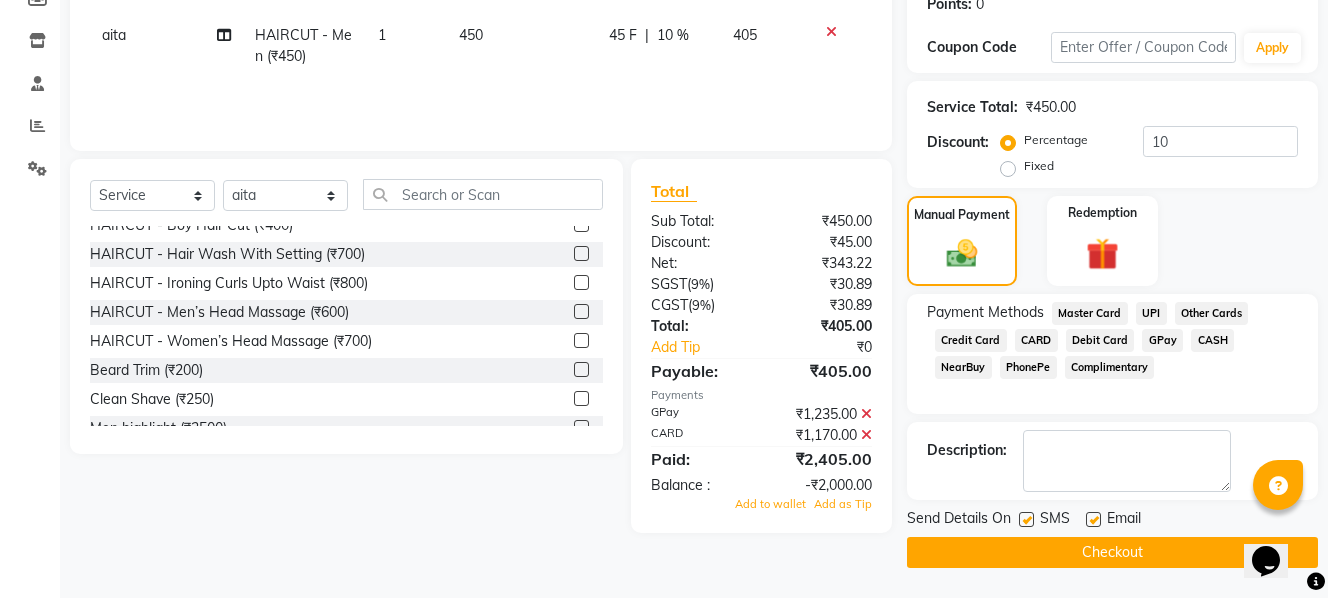 click 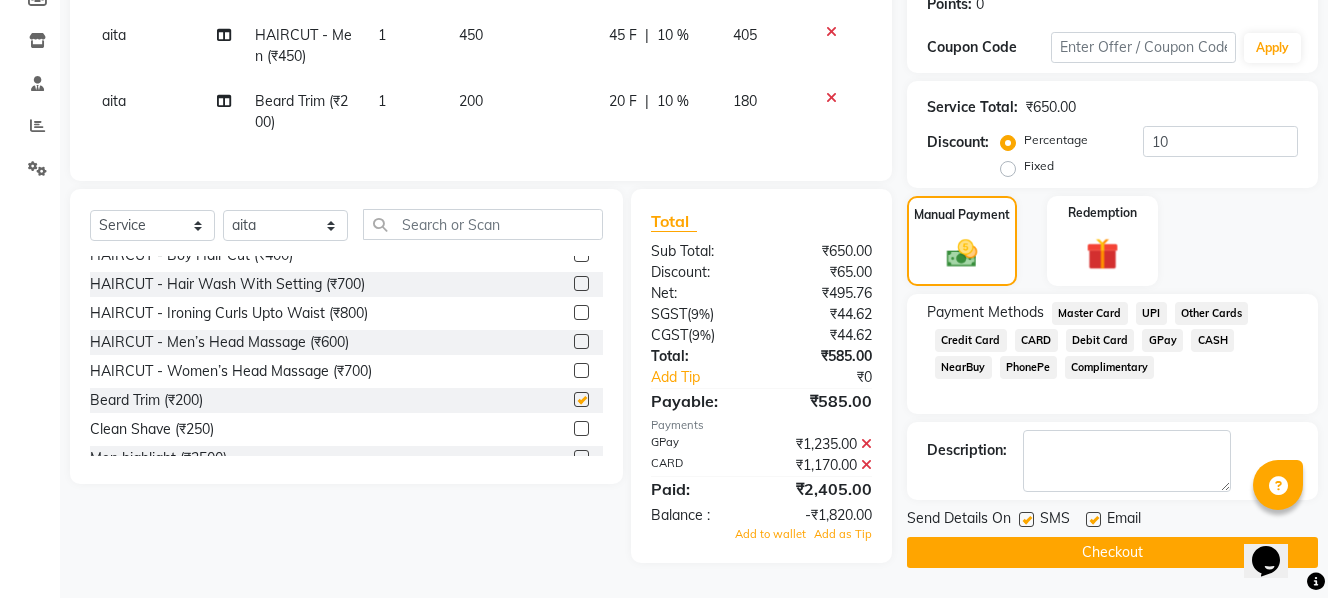checkbox on "false" 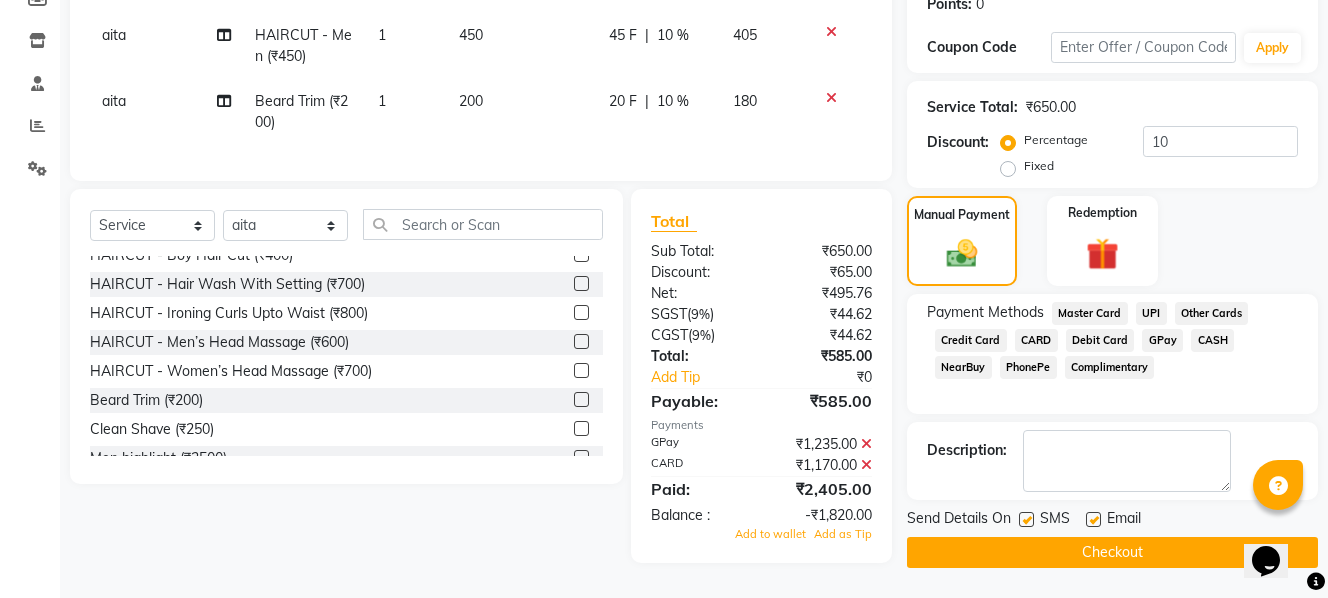 click on "CARD" 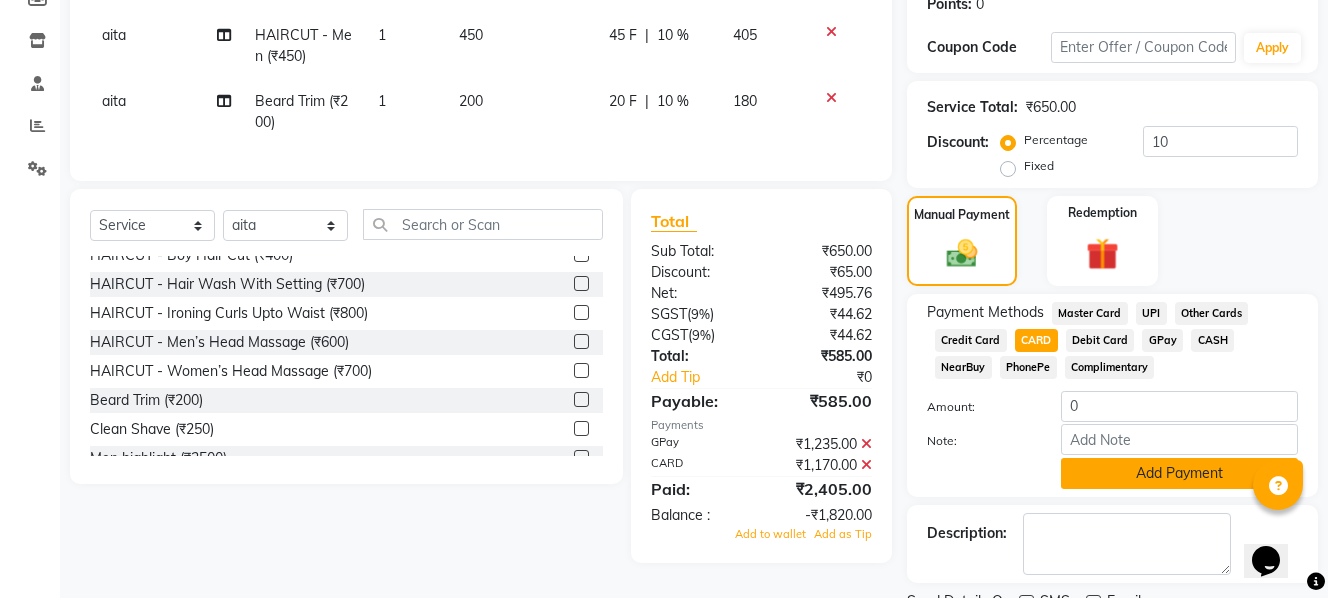 click on "Add Payment" 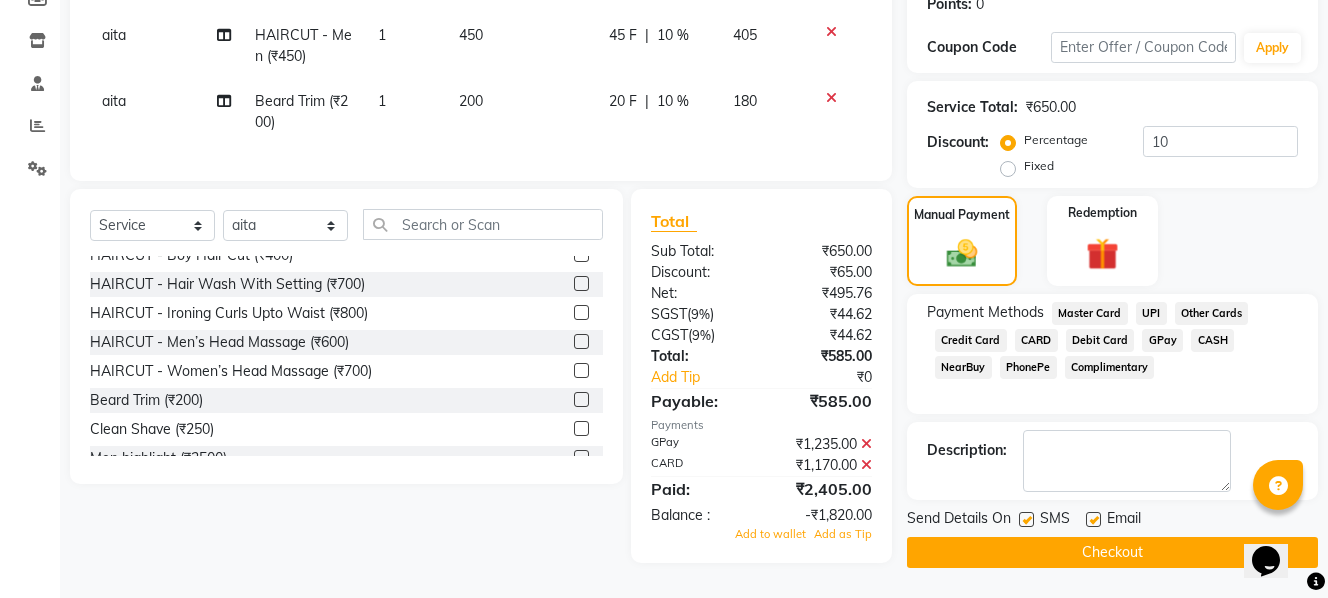 click on "Checkout" 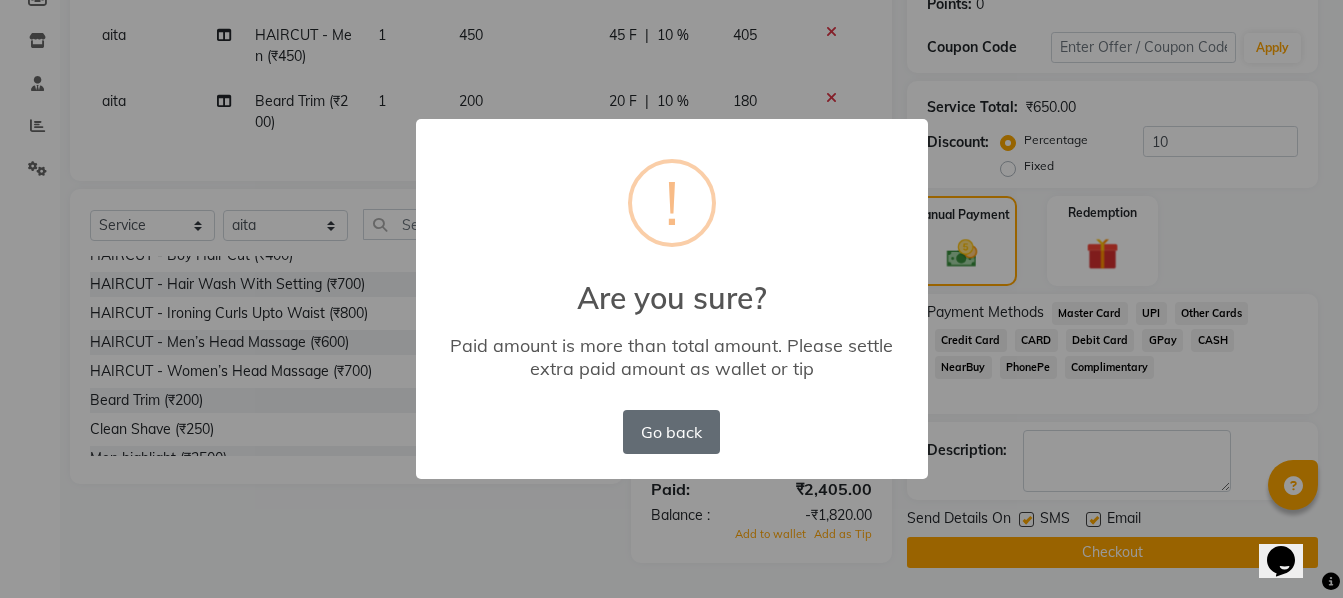 click on "Go back" at bounding box center [671, 432] 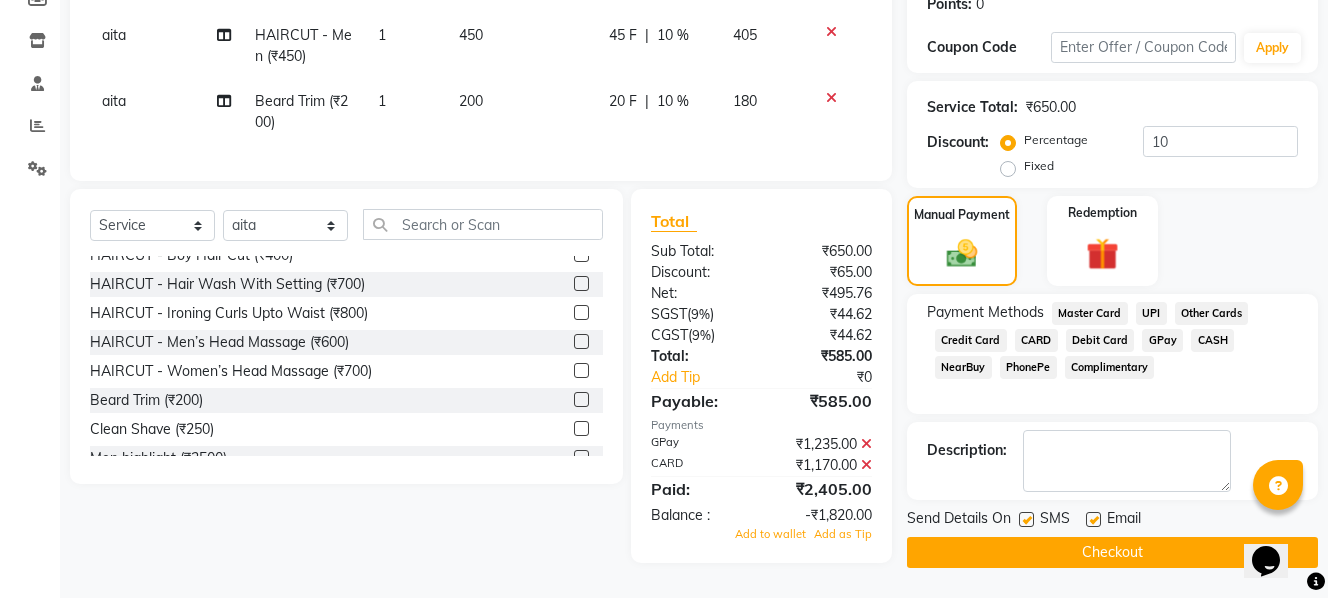 click 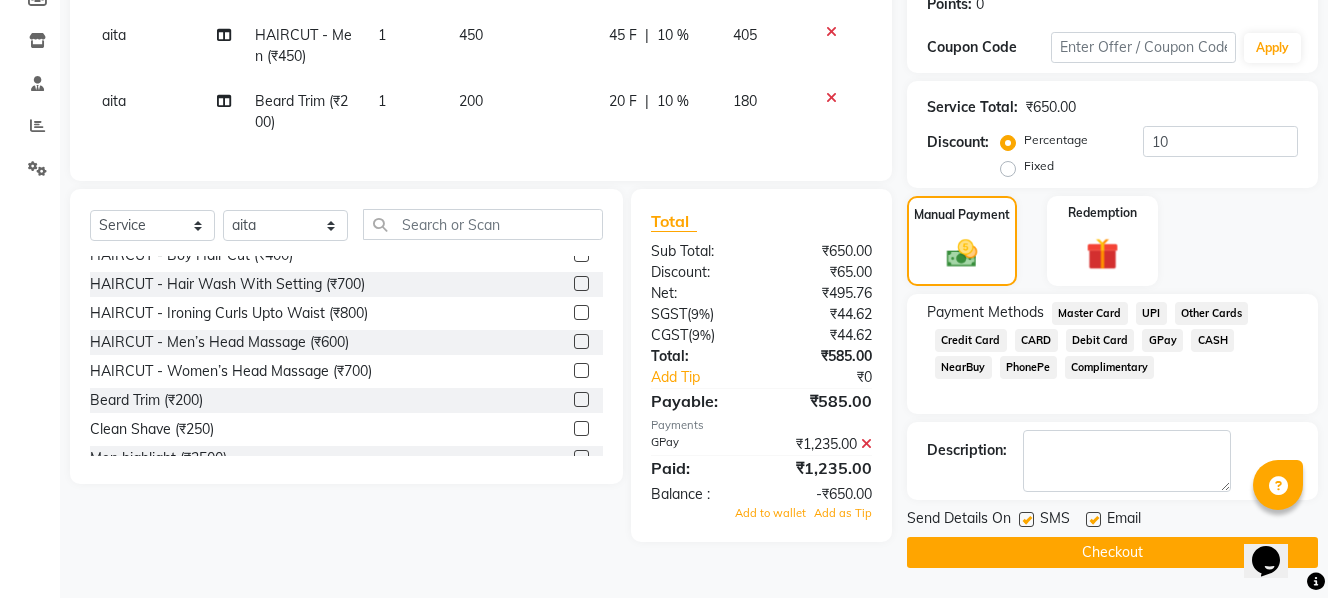 click 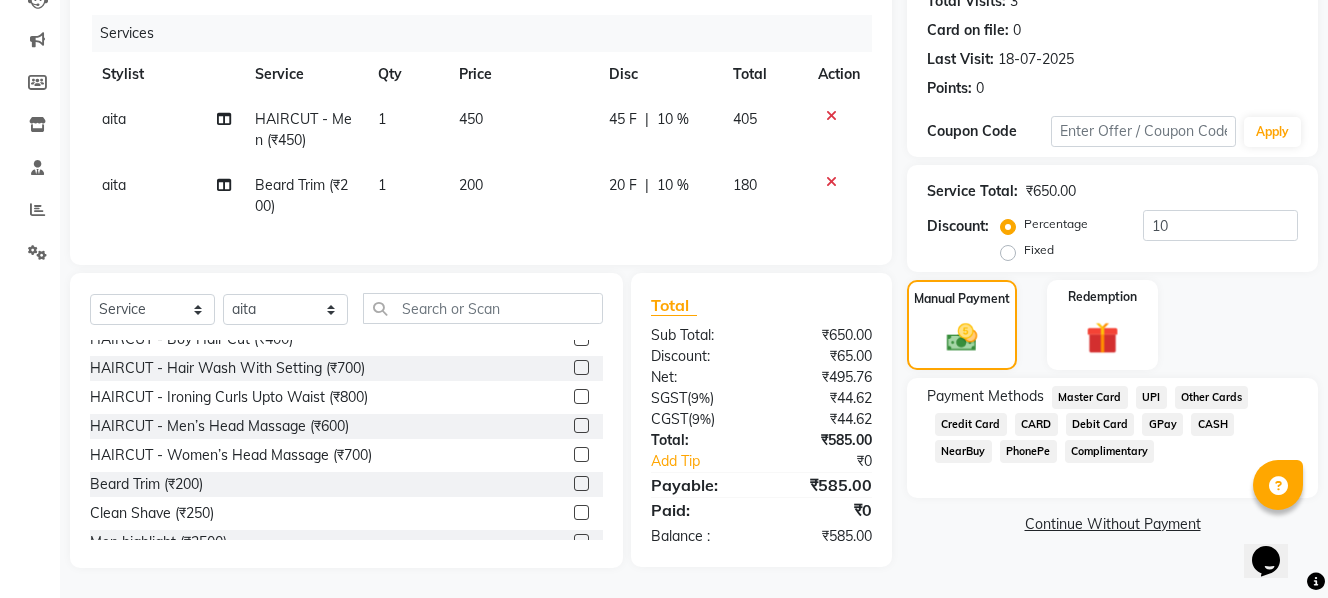 click on "CARD" 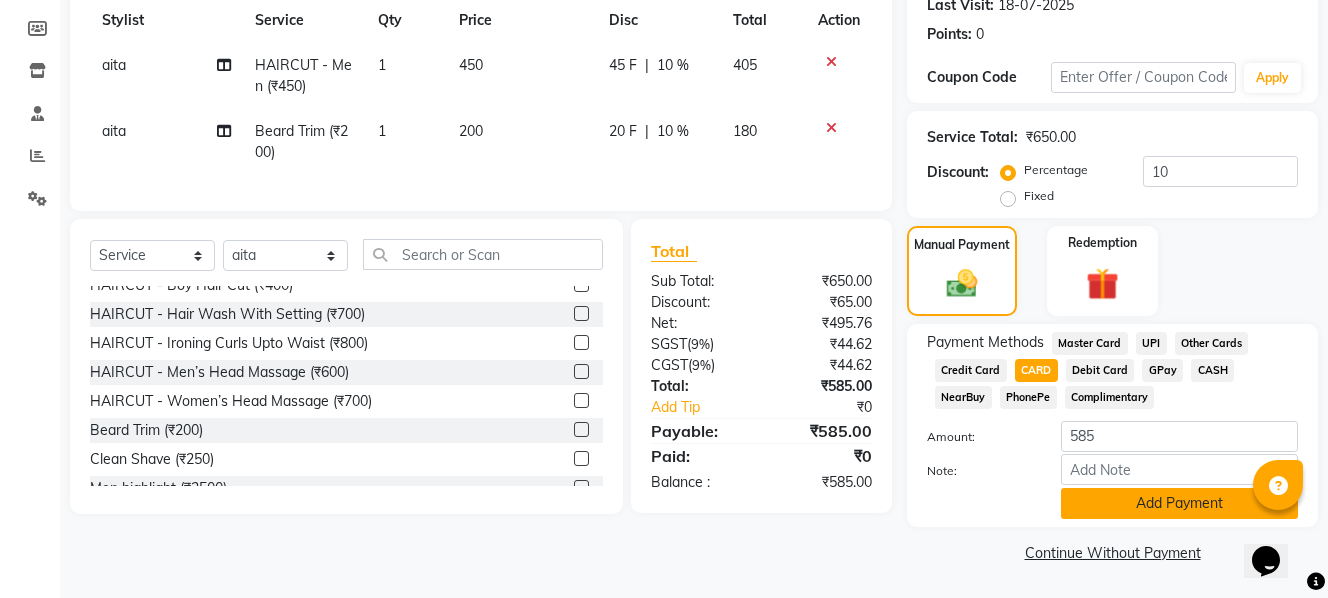 click on "Add Payment" 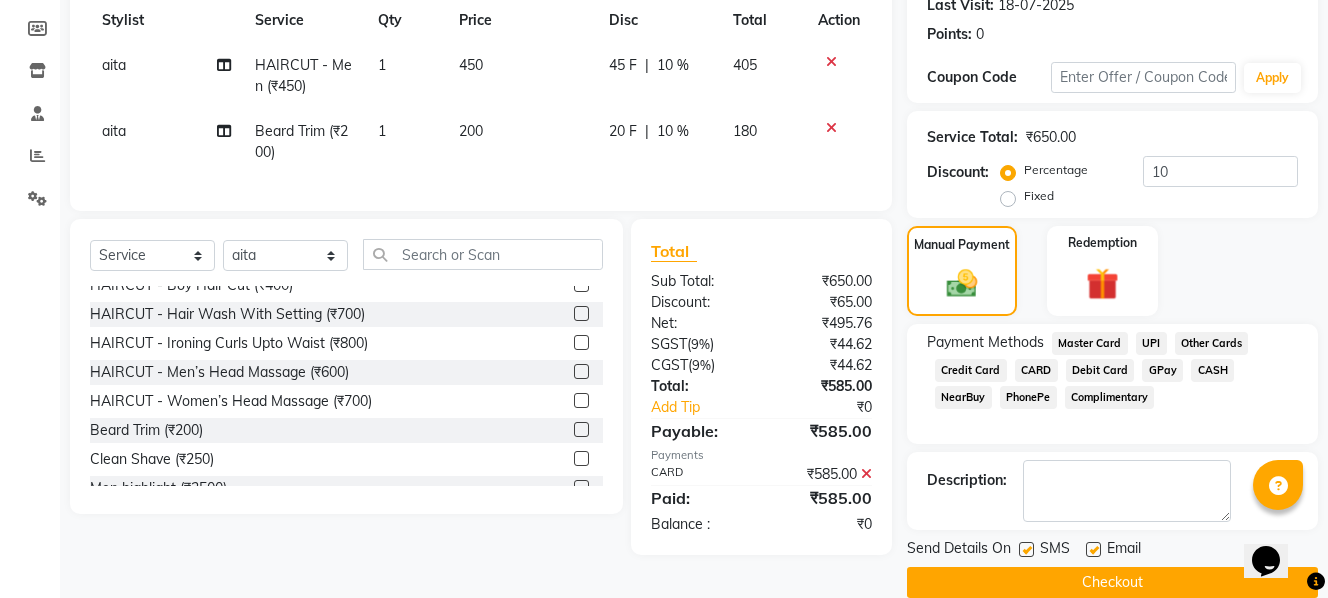 click on "Checkout" 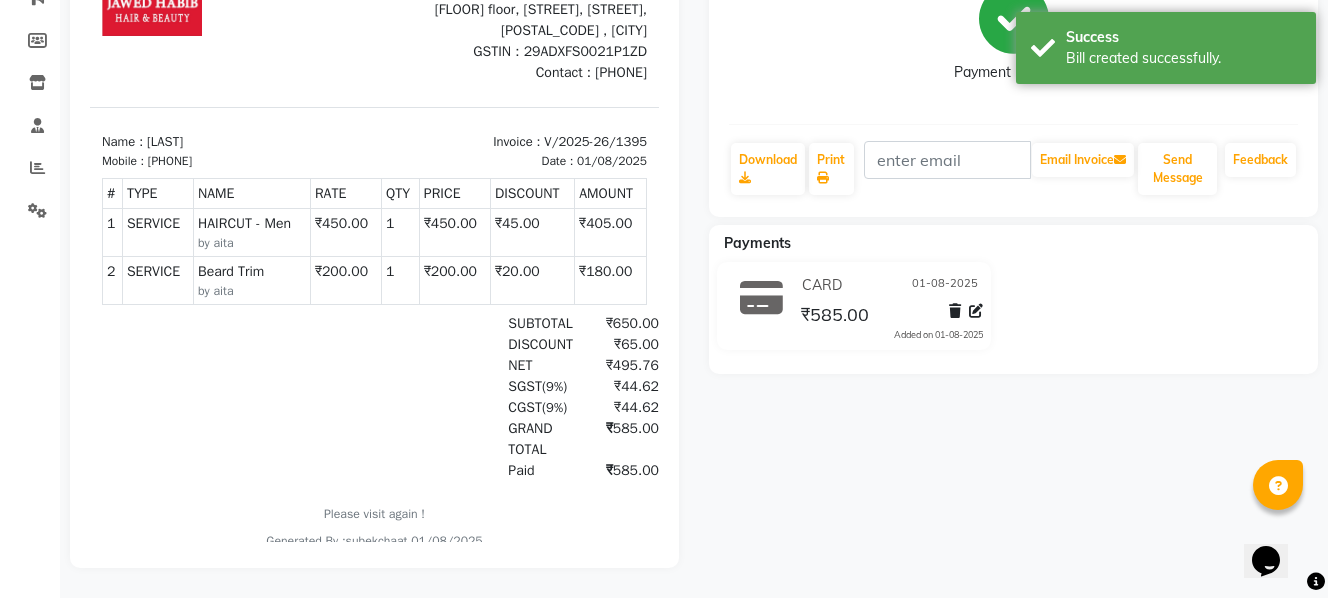 scroll, scrollTop: 290, scrollLeft: 0, axis: vertical 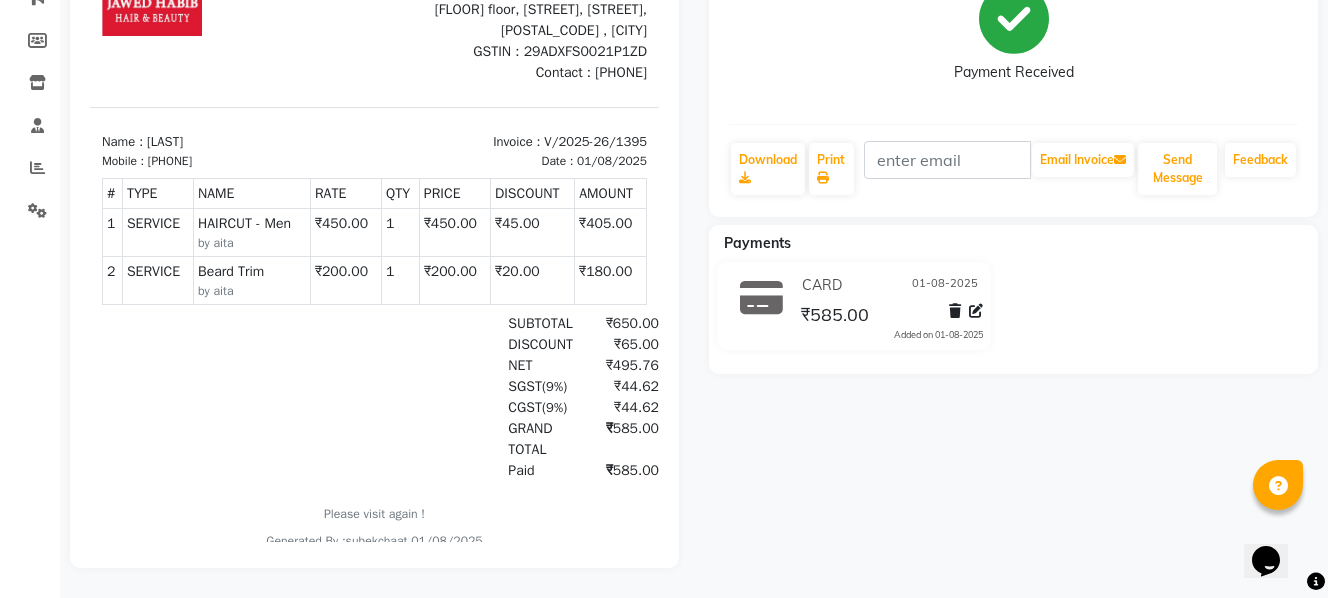 click on "Payments CARD [DATE] [CURRENCY][PRICE]  Added on [DATE]" 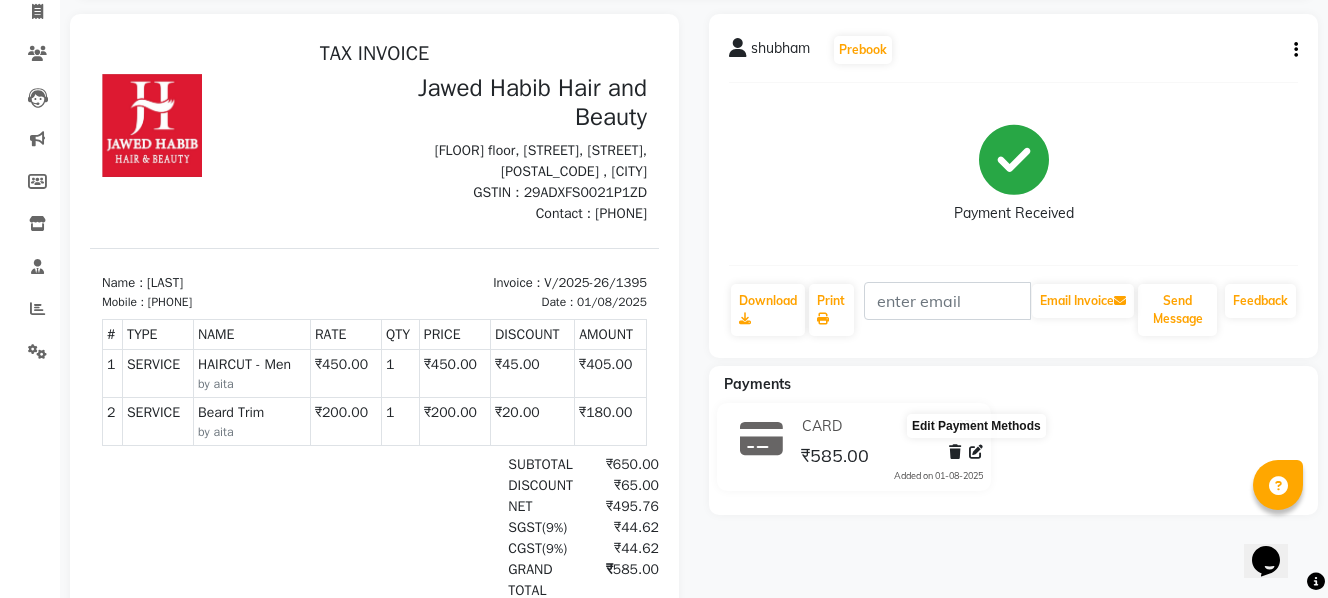 scroll, scrollTop: 130, scrollLeft: 0, axis: vertical 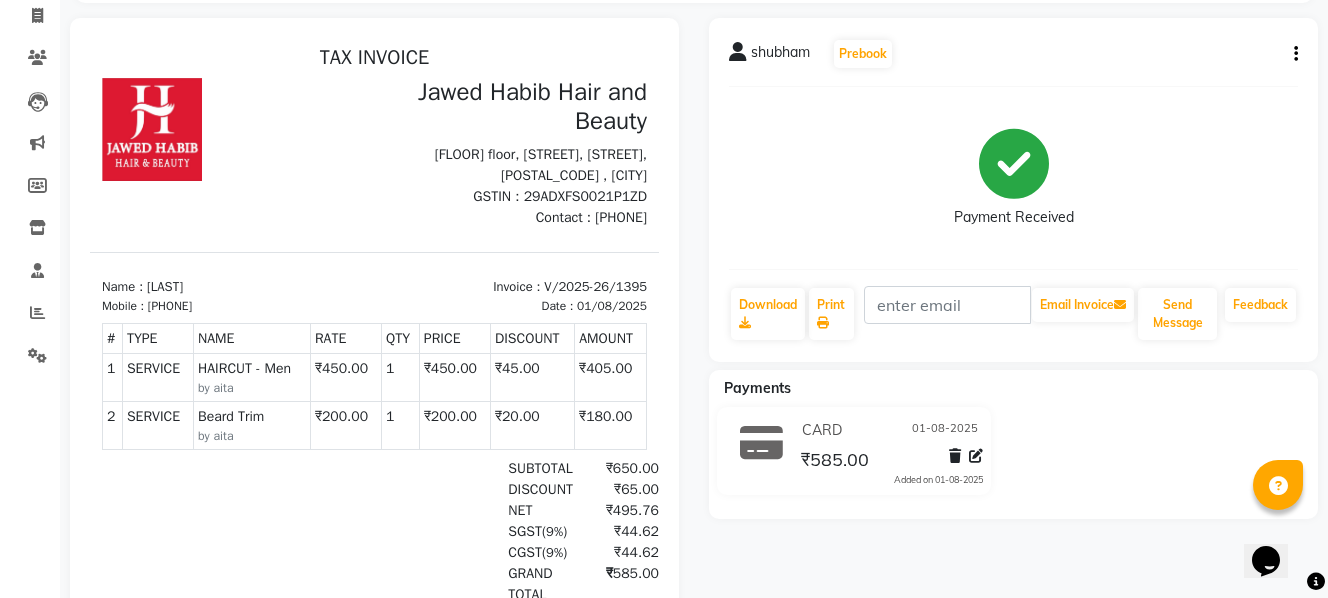 click on "#
TYPE
NAME
RATE
QTY
PRICE
DISCOUNT
AMOUNT
1" at bounding box center (374, 387) 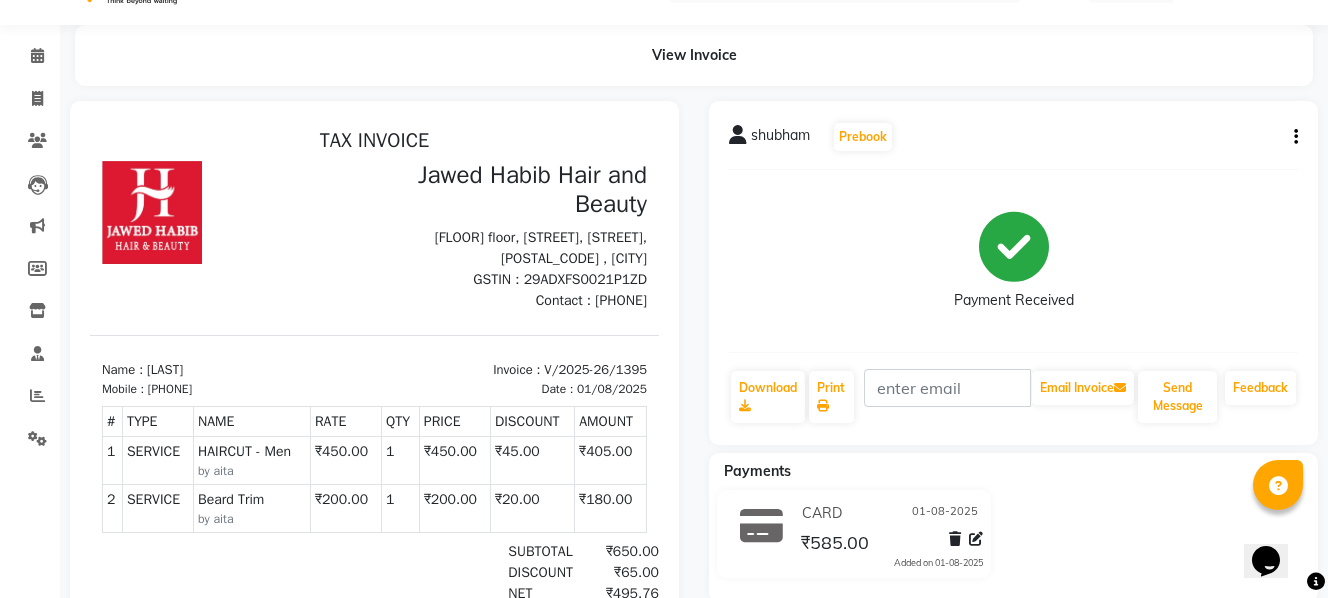 scroll, scrollTop: 10, scrollLeft: 0, axis: vertical 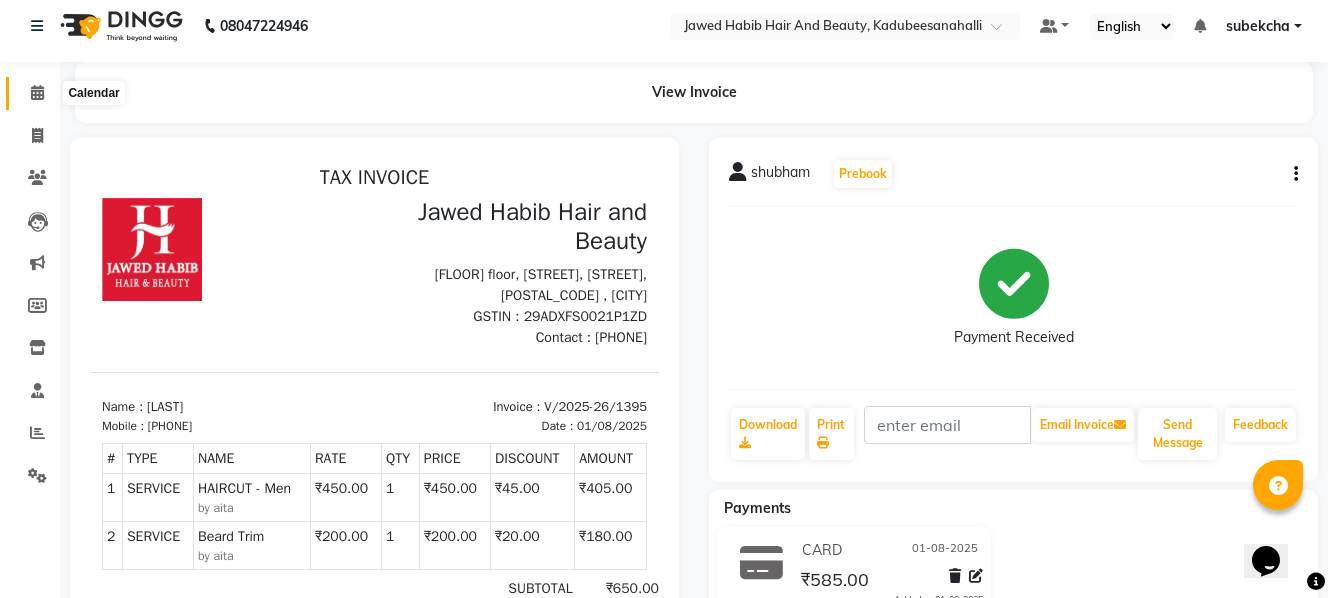 click 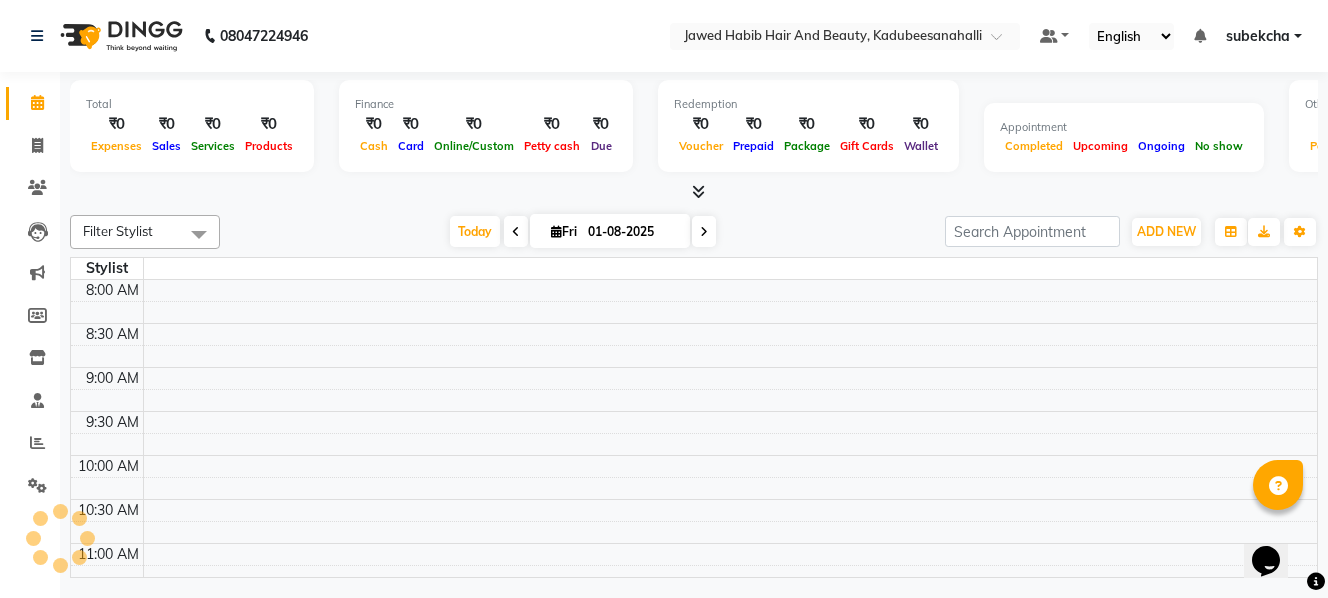 scroll, scrollTop: 0, scrollLeft: 0, axis: both 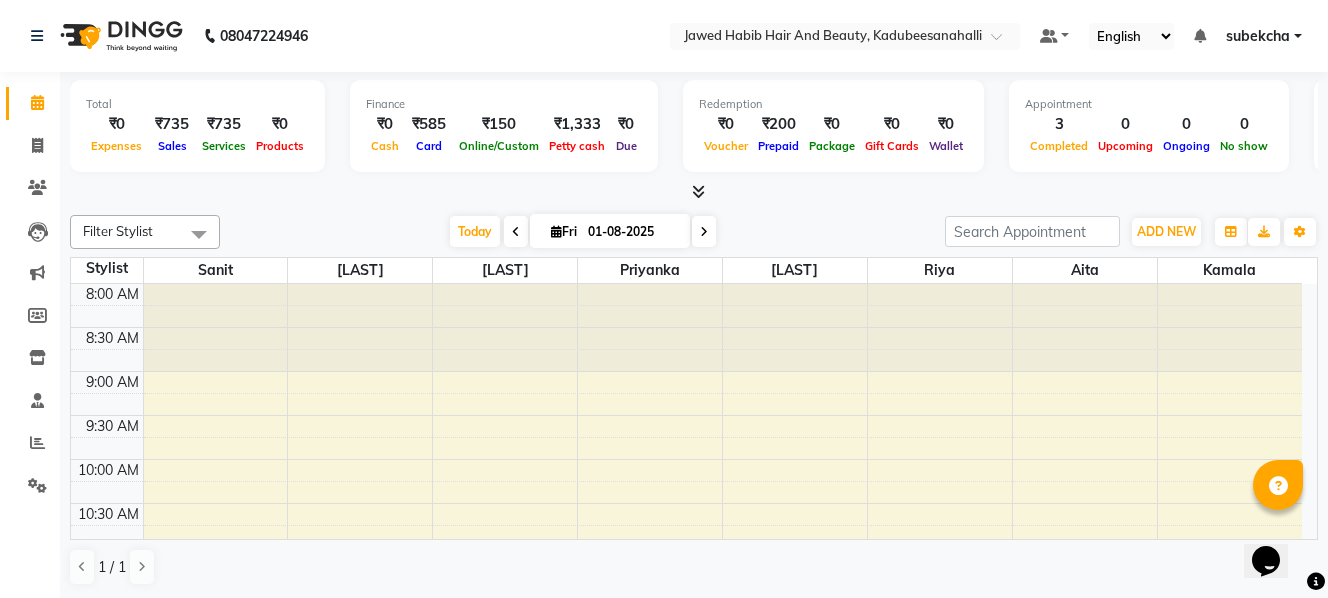 click on "Total  [CURRENCY][PRICE]  Expenses [CURRENCY][PRICE]  Sales [CURRENCY][PRICE]  Services [CURRENCY][PRICE]  Products Finance  [CURRENCY][PRICE]  Cash [CURRENCY][PRICE]  Card [CURRENCY][PRICE]  Online/Custom [CURRENCY][PRICE] Petty cash [CURRENCY][PRICE] Due  Redemption  [CURRENCY][PRICE] Voucher [CURRENCY][PRICE] Prepaid [CURRENCY][PRICE] Package [CURRENCY][PRICE]  Gift Cards [CURRENCY][PRICE]  Wallet  Appointment  3 Completed 0 Upcoming 0 Ongoing 0 No show  Other sales  [CURRENCY][PRICE]  Packages [CURRENCY][PRICE]  Memberships [CURRENCY][PRICE]  Vouchers [CURRENCY][PRICE]  Prepaids [CURRENCY][PRICE]  Gift Cards" at bounding box center (694, 137) 